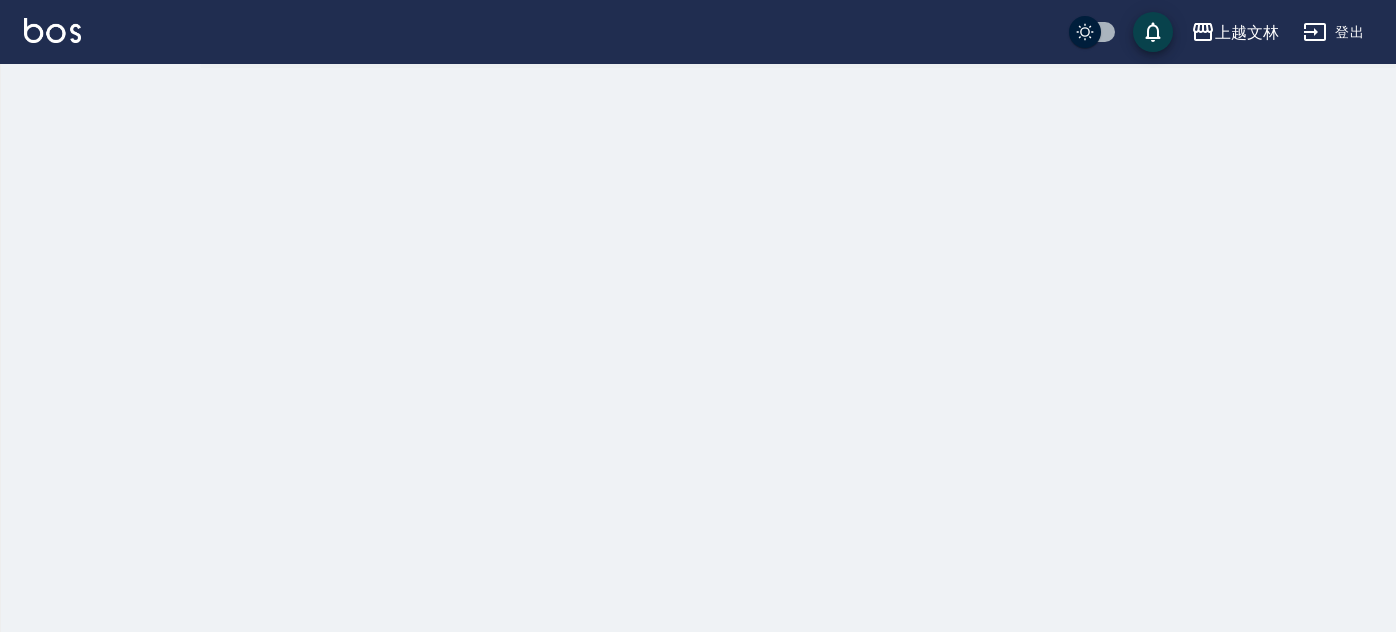 scroll, scrollTop: 0, scrollLeft: 0, axis: both 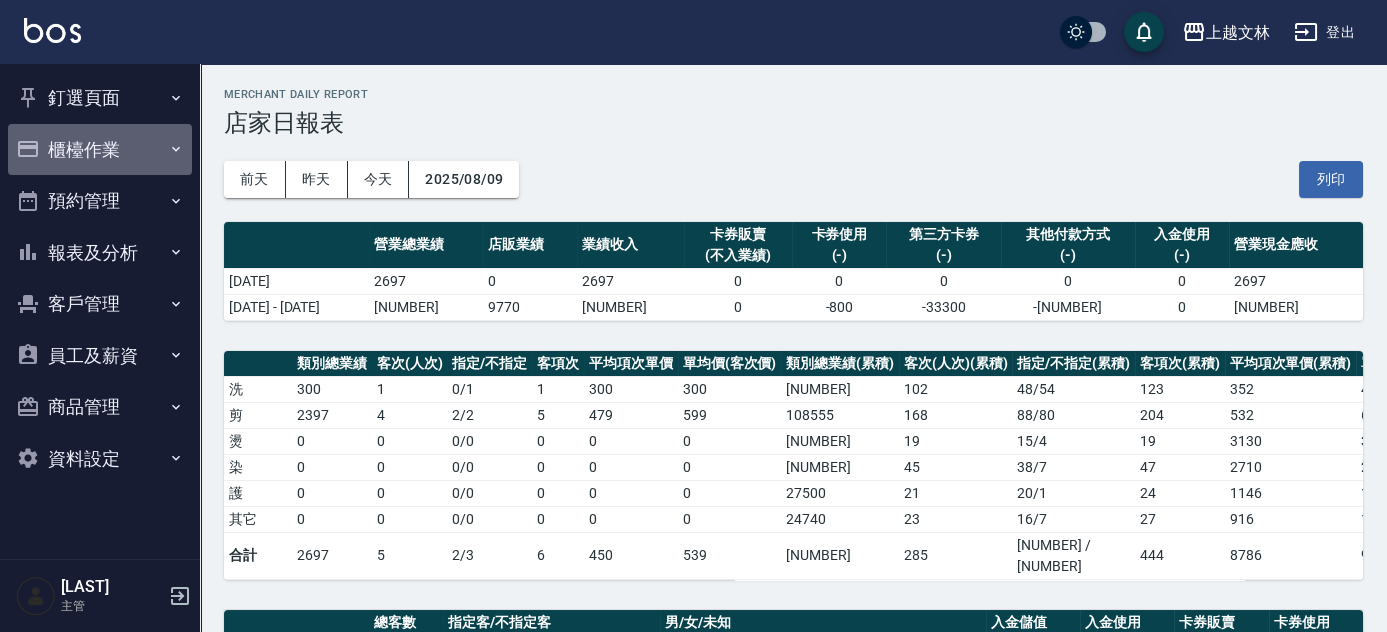 click on "櫃檯作業" at bounding box center [100, 150] 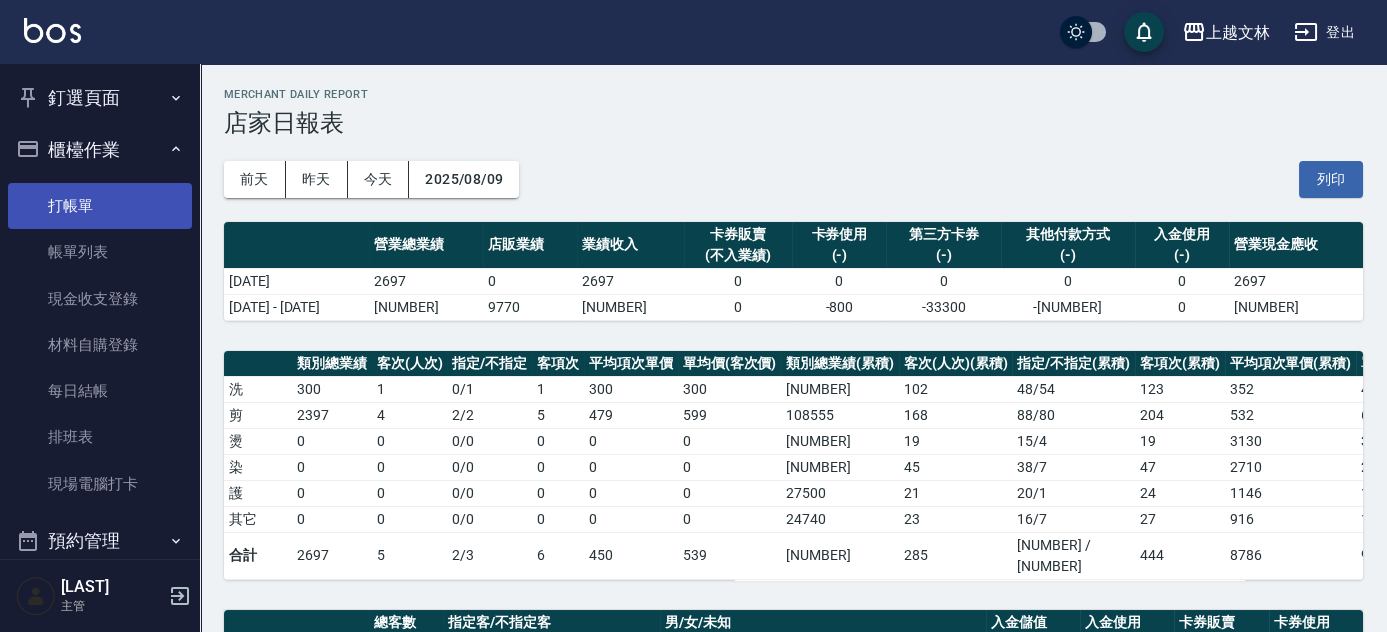 click on "打帳單" at bounding box center (100, 206) 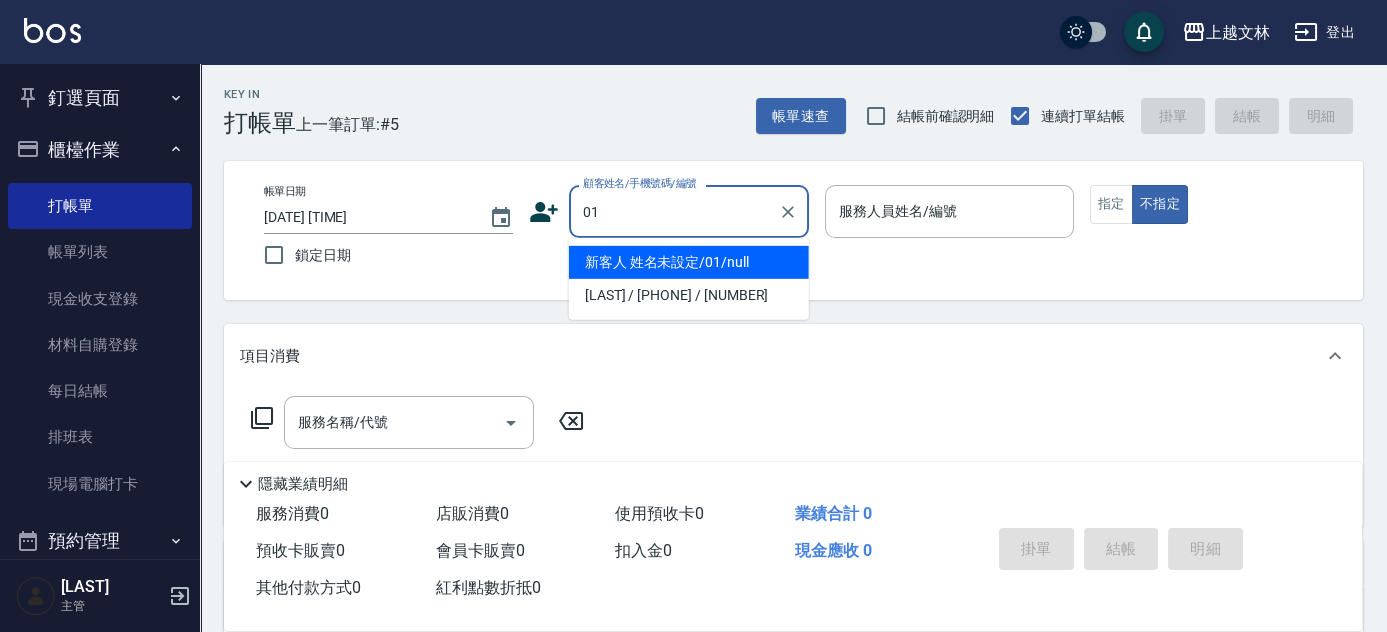 type on "新客人 姓名未設定/01/null" 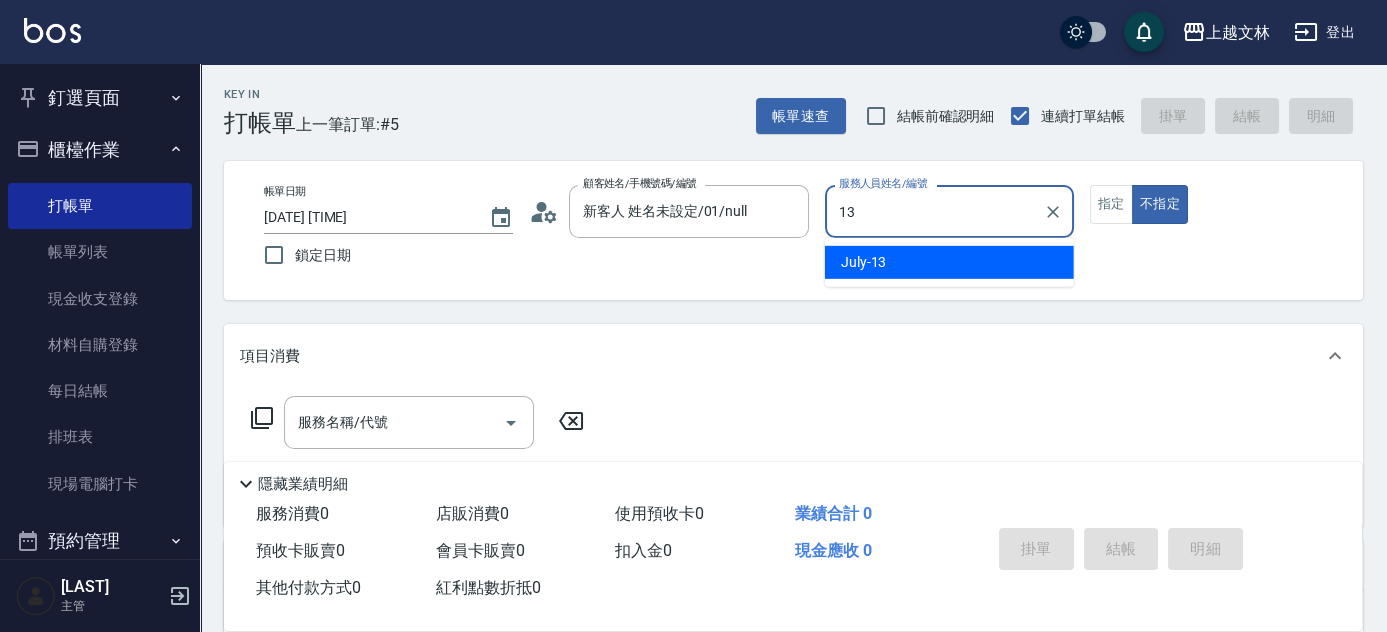 type on "July-13" 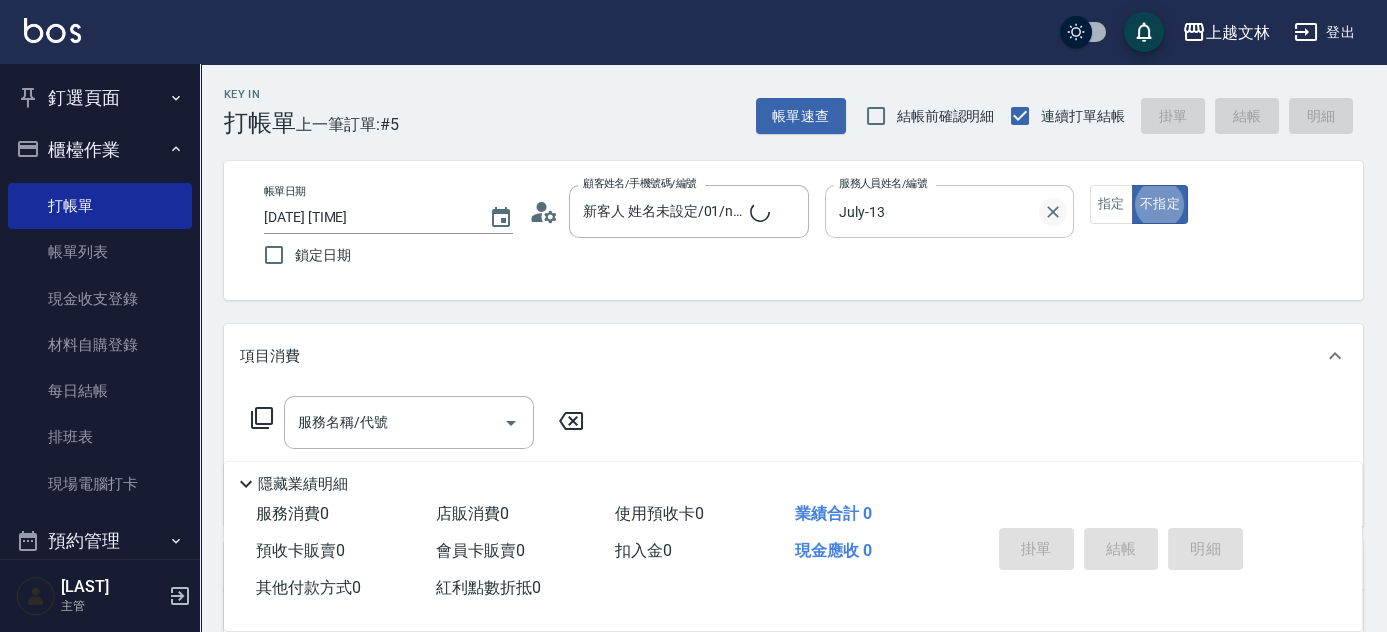 type on "false" 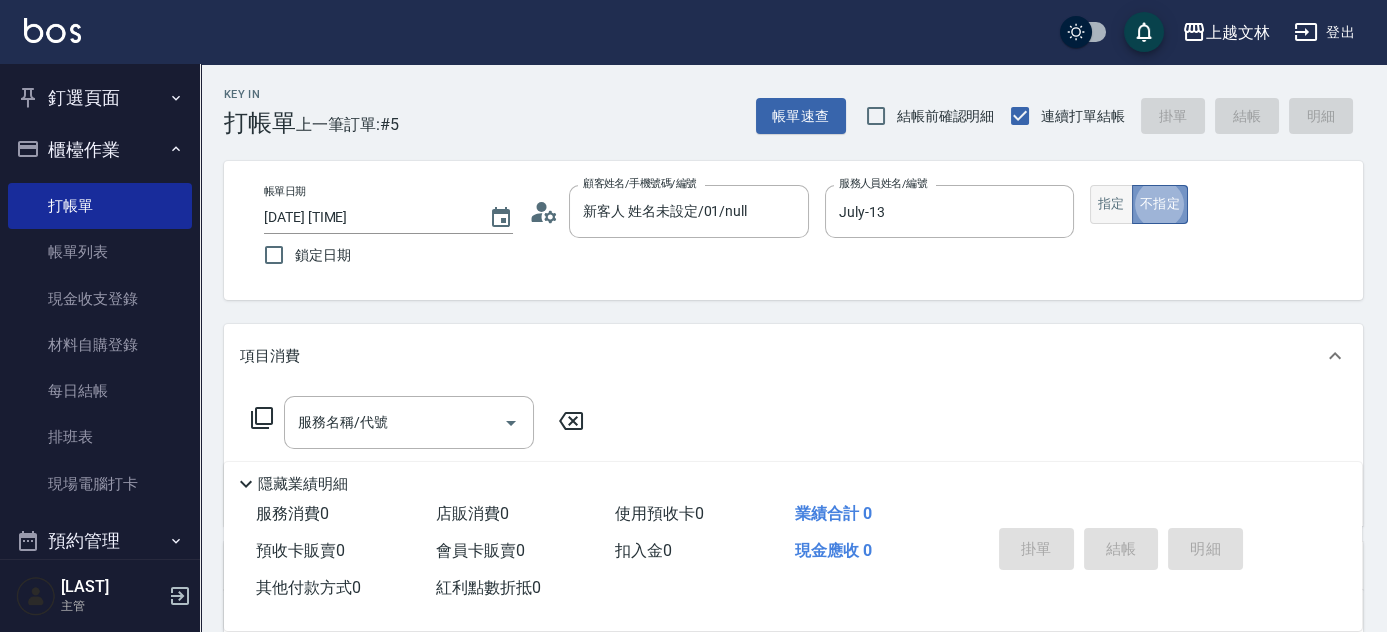 click on "指定 不指定" at bounding box center [1214, 204] 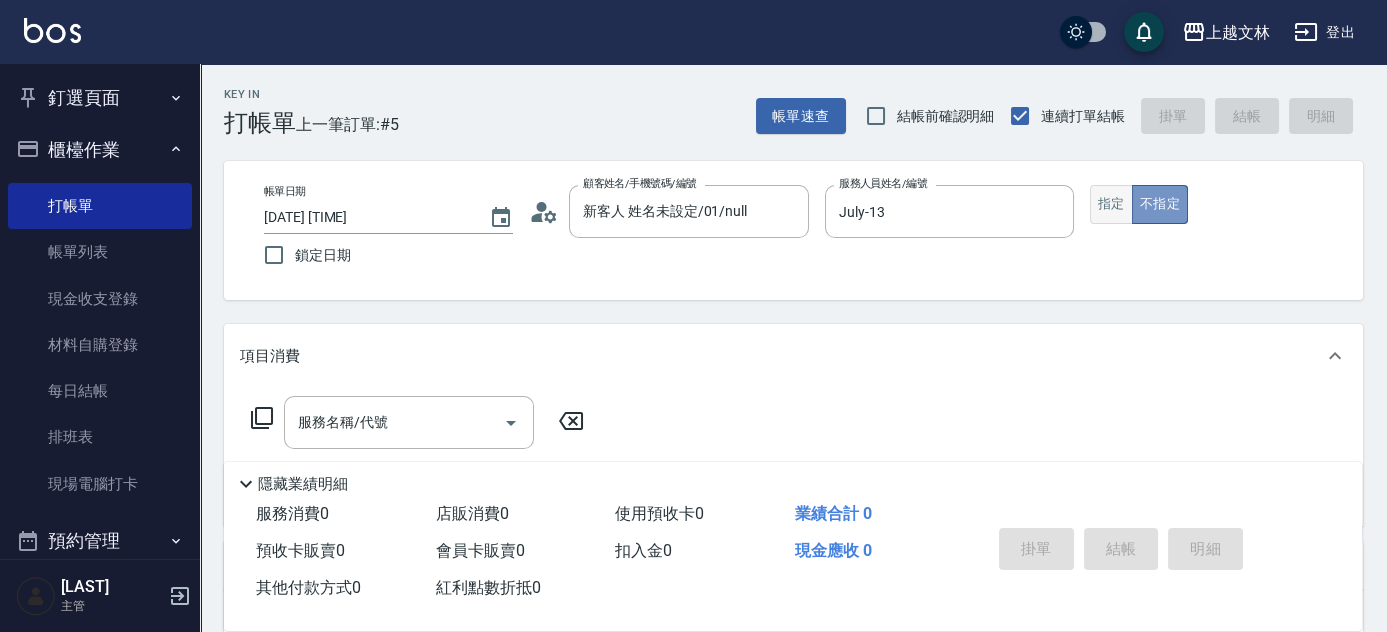 click on "指定" at bounding box center [1111, 204] 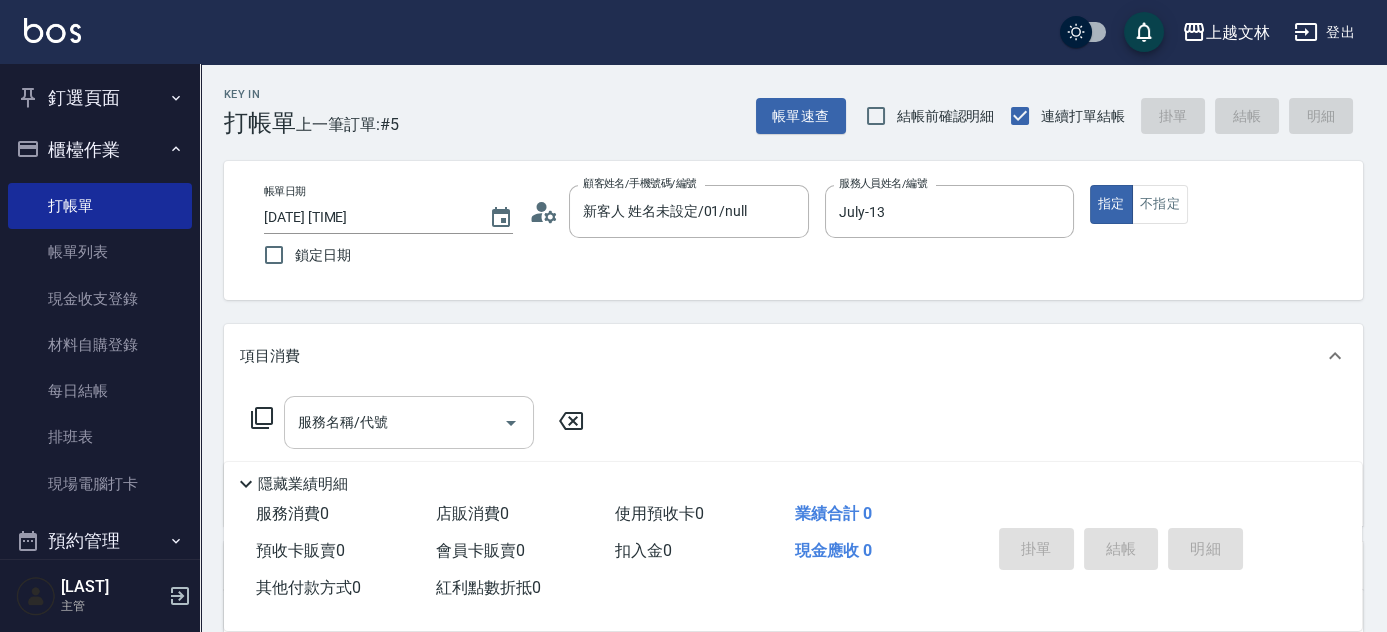click on "服務名稱/代號" at bounding box center (394, 422) 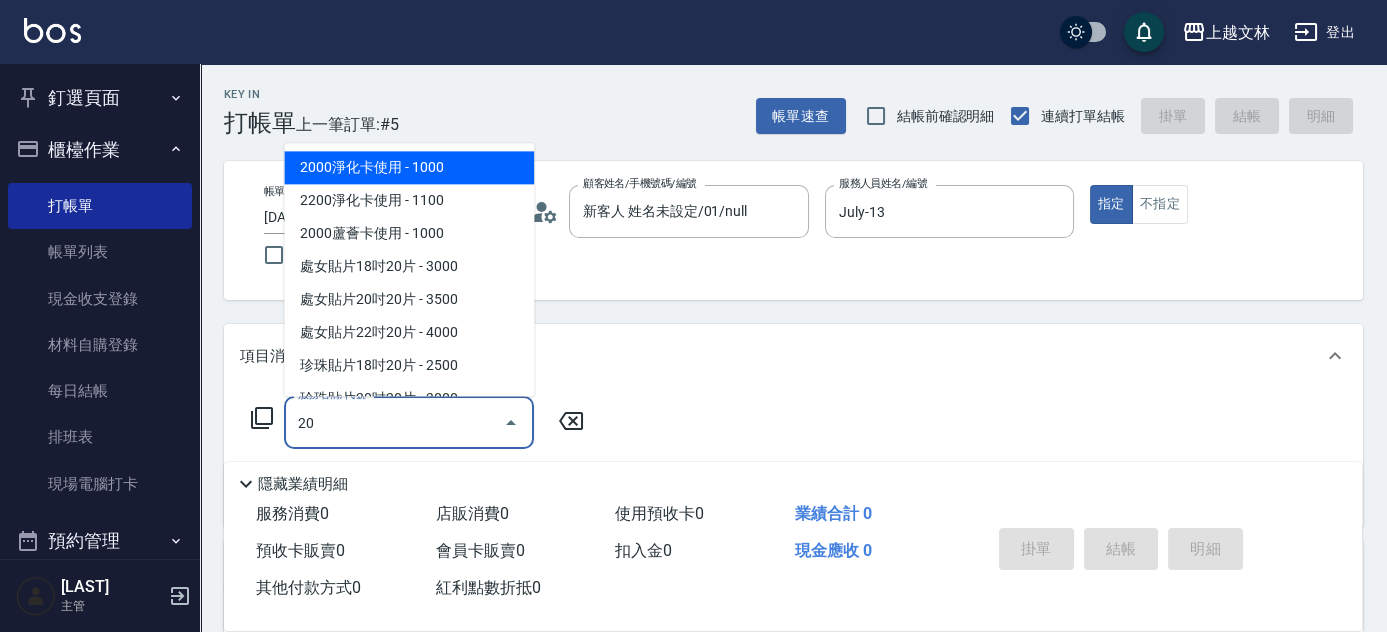 click on "服務名稱/代號 20 服務名稱/代號" at bounding box center (418, 422) 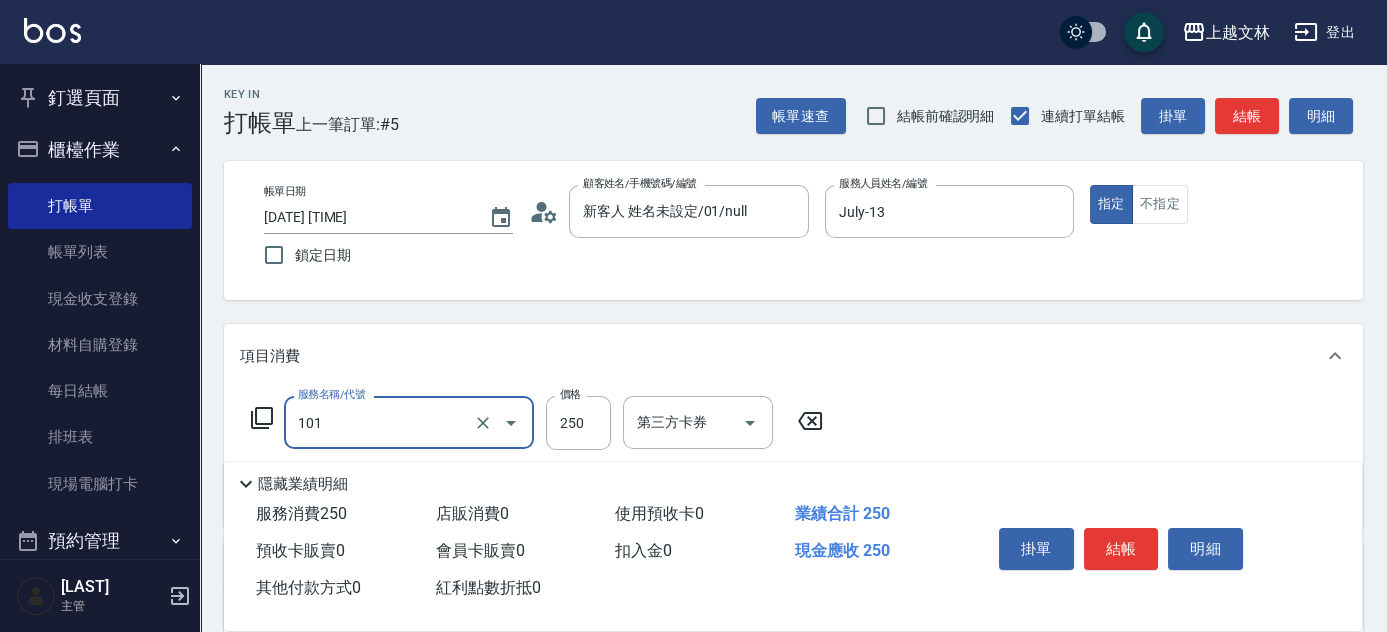 type on "洗髮(101)" 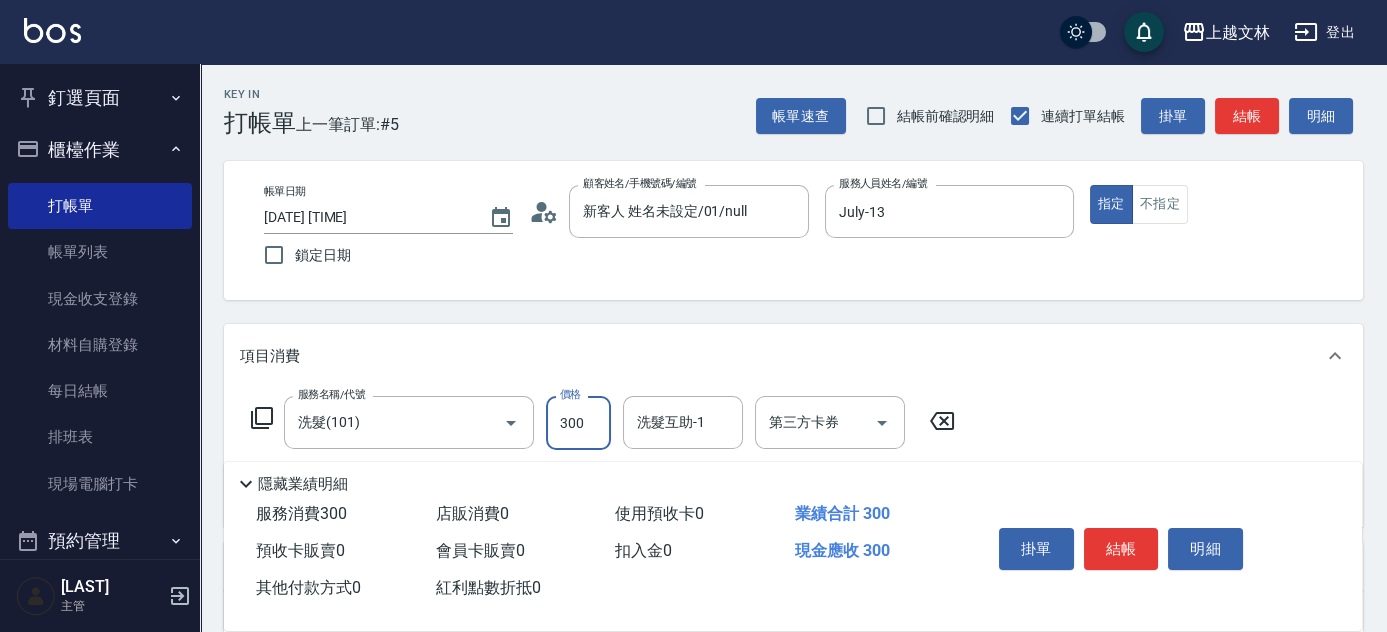 type on "300" 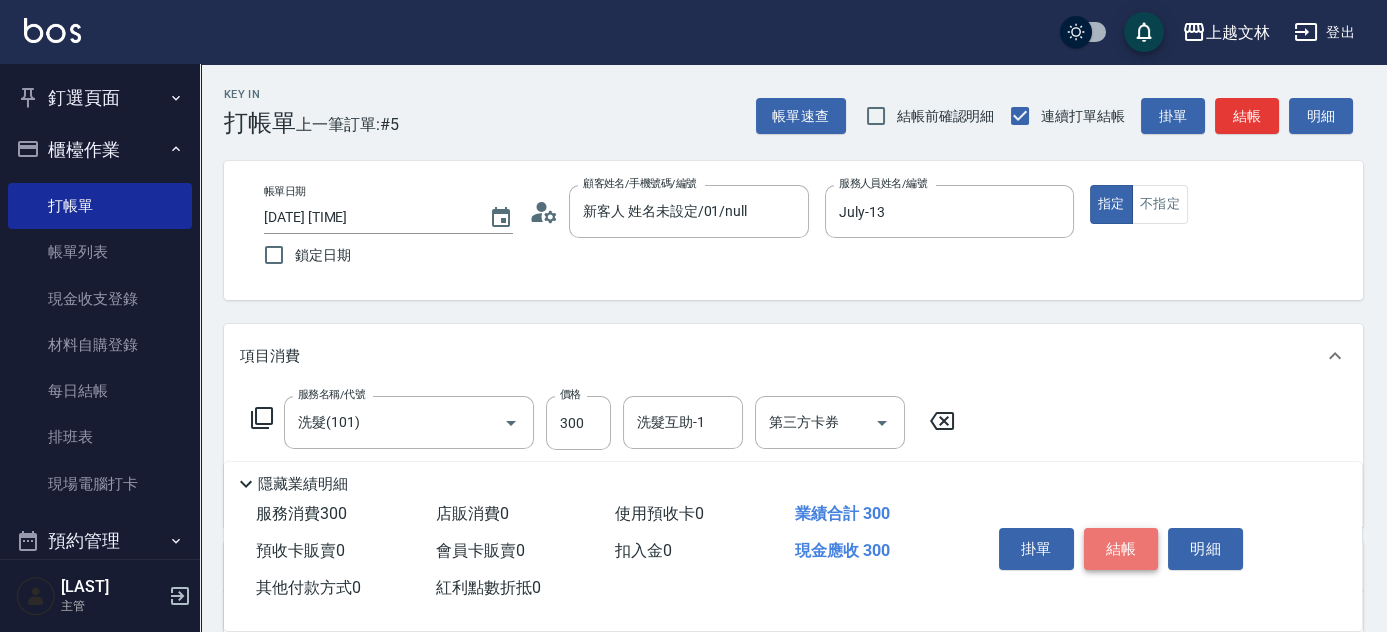 click on "結帳" at bounding box center (1121, 549) 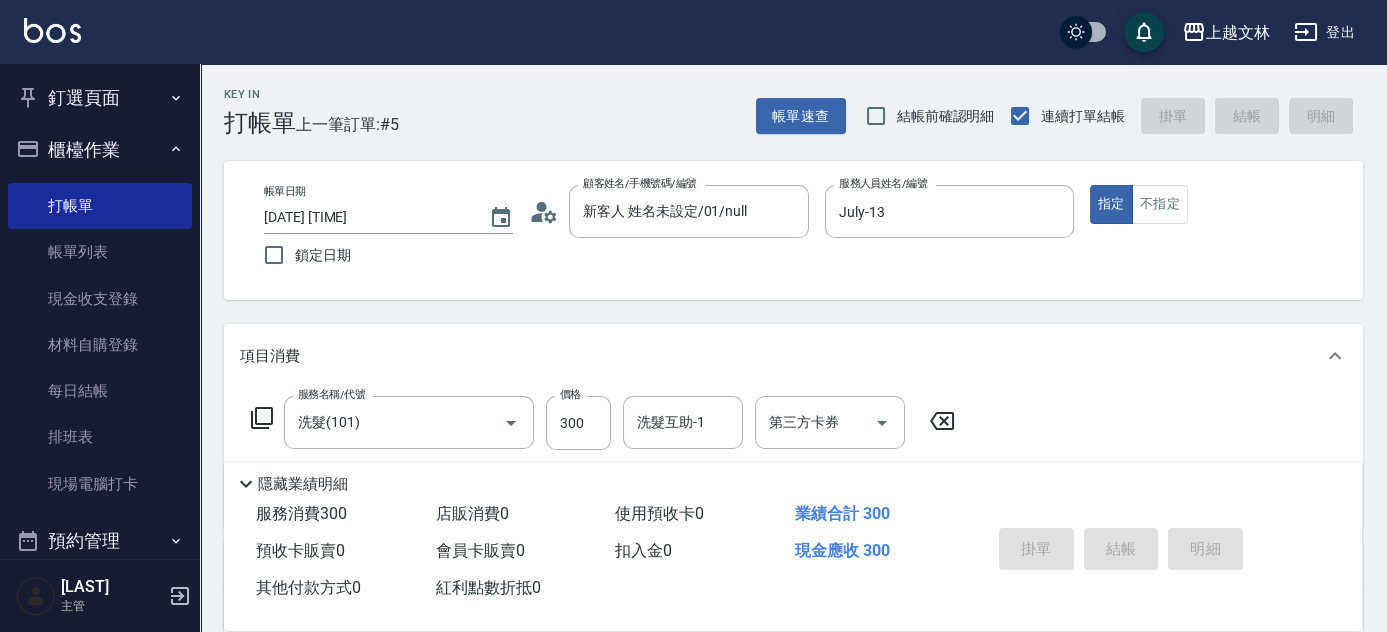 type on "[DATE] [TIME]" 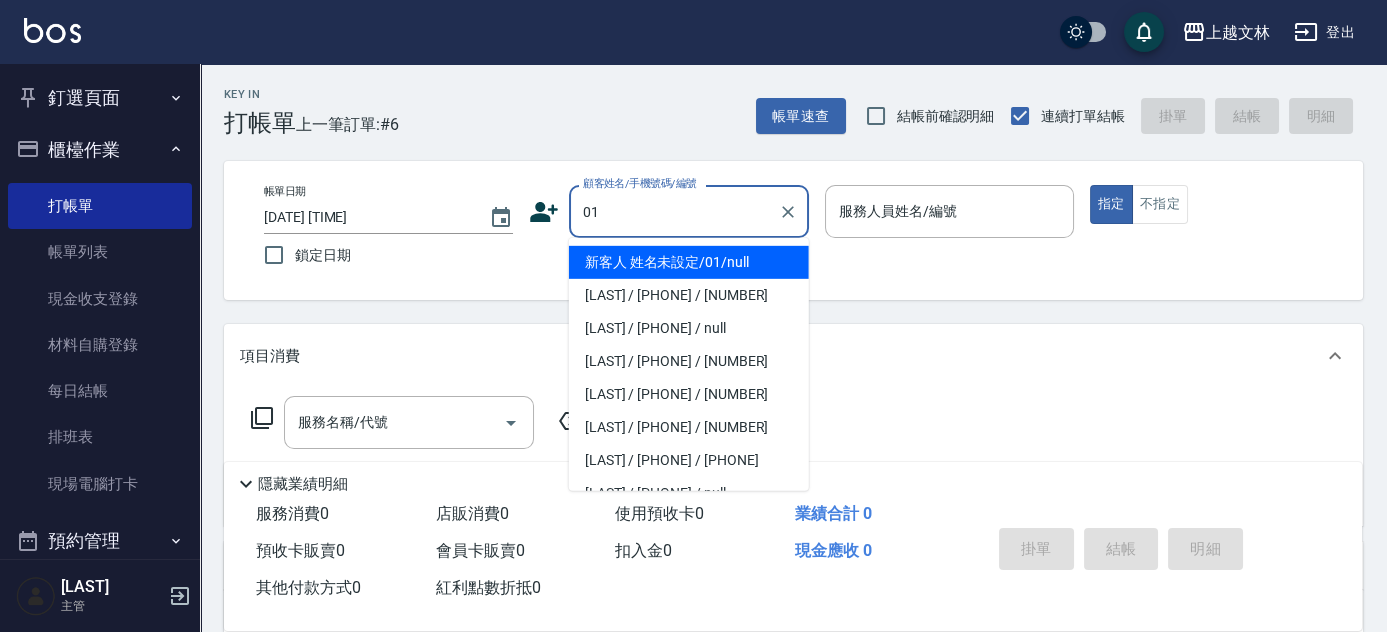 type on "新客人 姓名未設定/01/null" 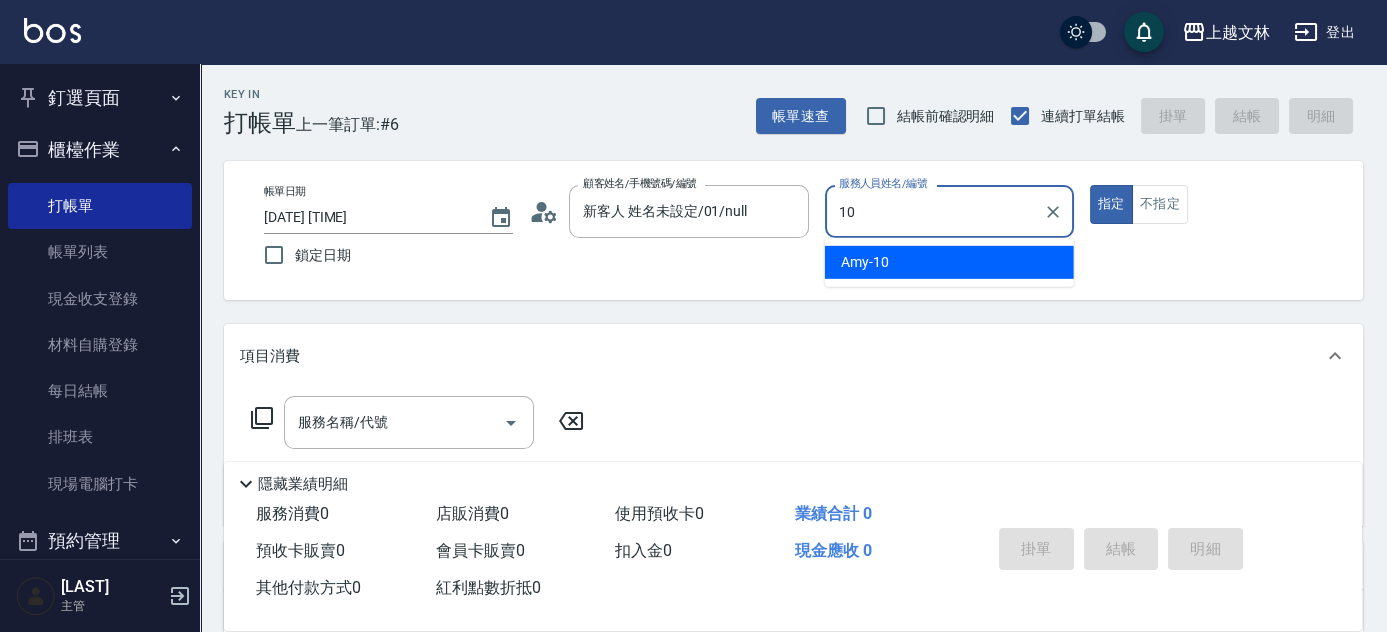 type on "[LAST] - [NUMBER]" 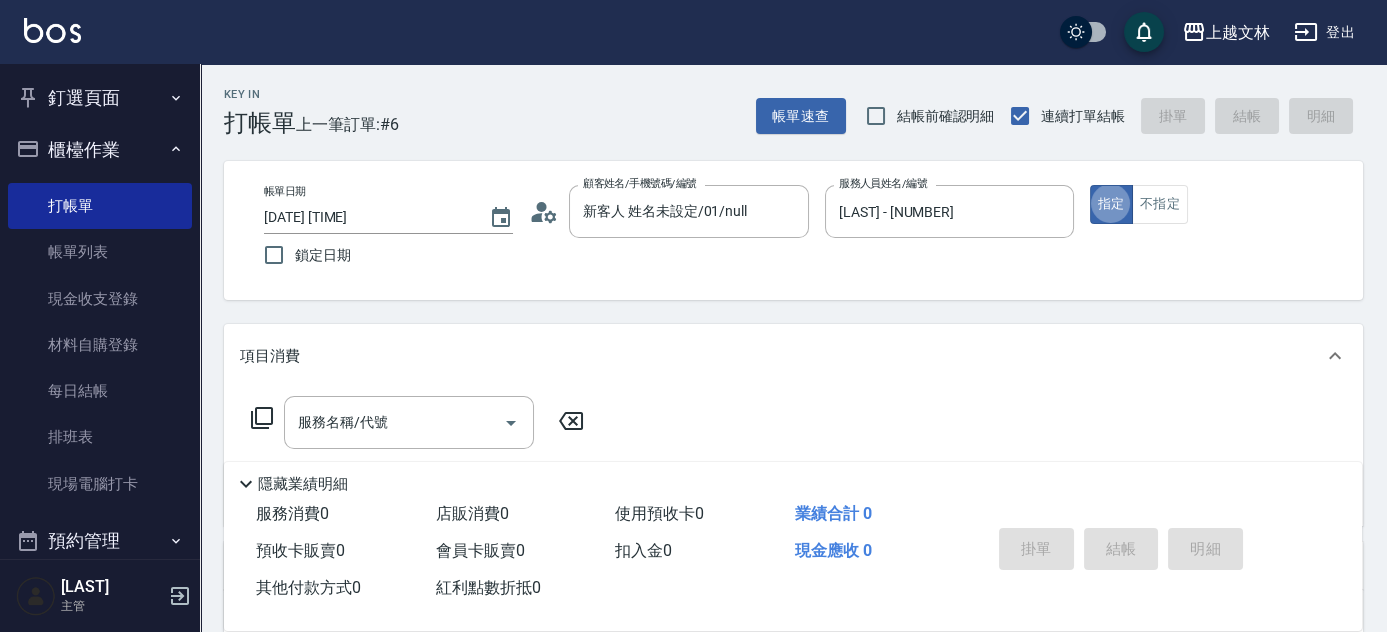 type on "true" 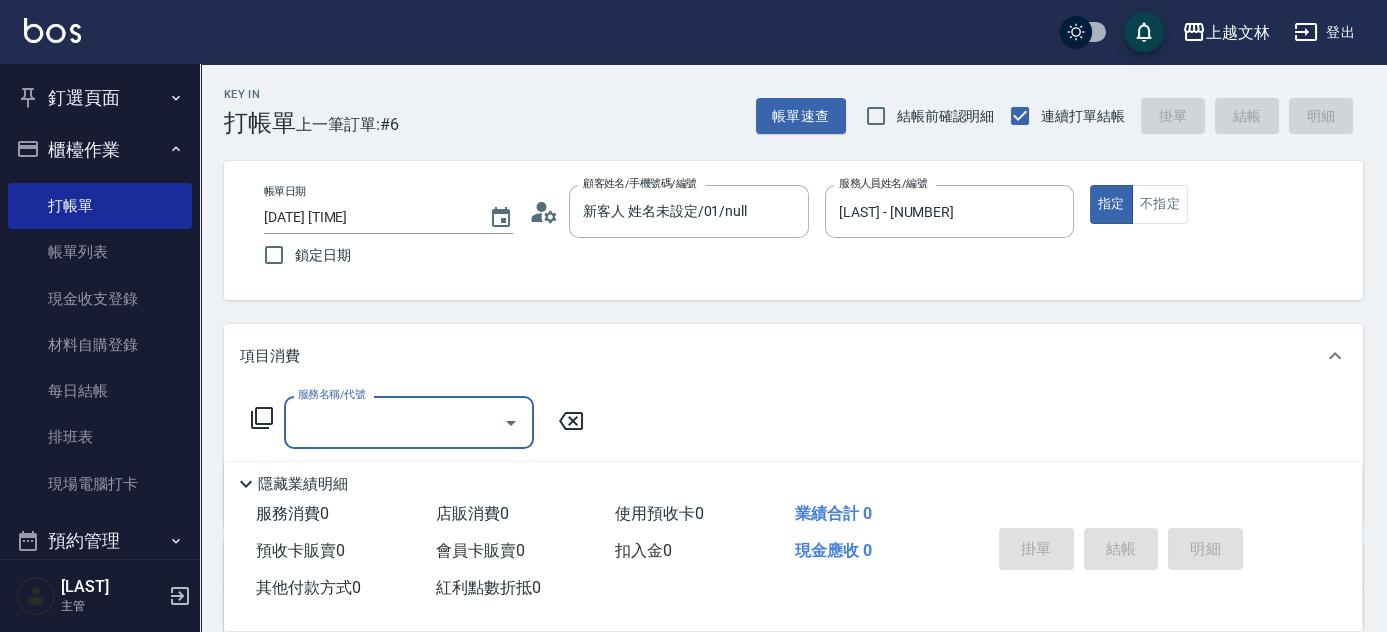 click 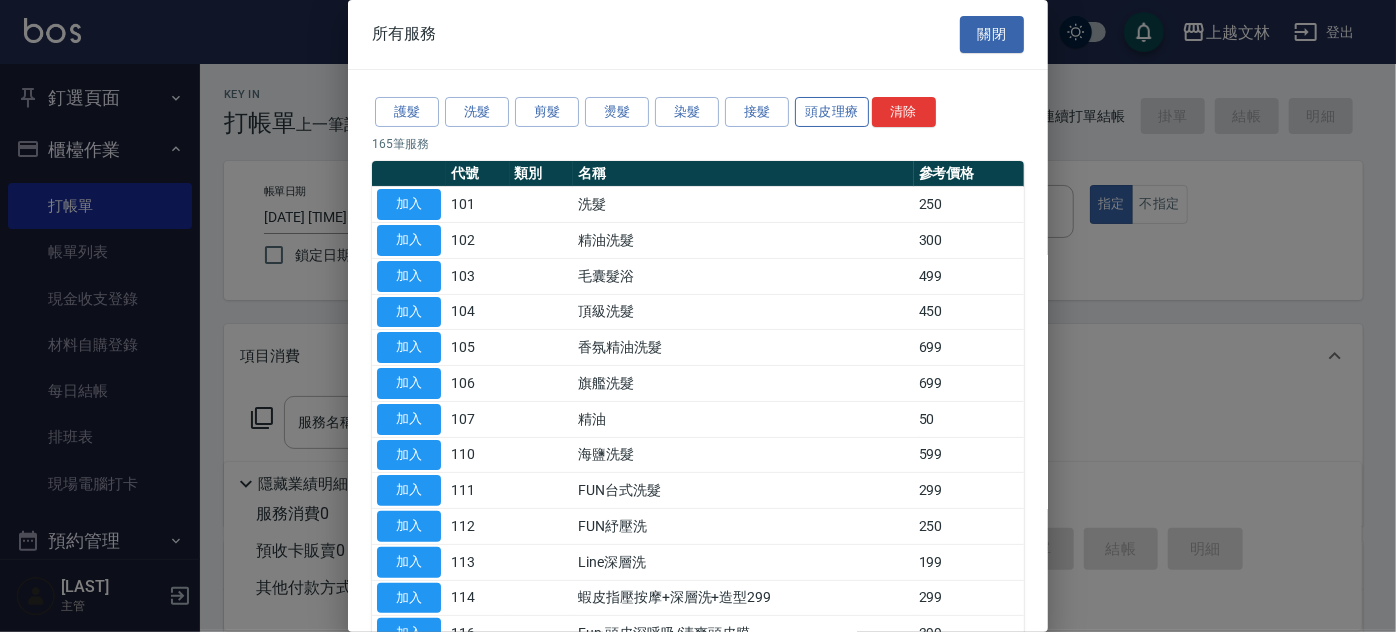 click on "頭皮理療" at bounding box center [832, 112] 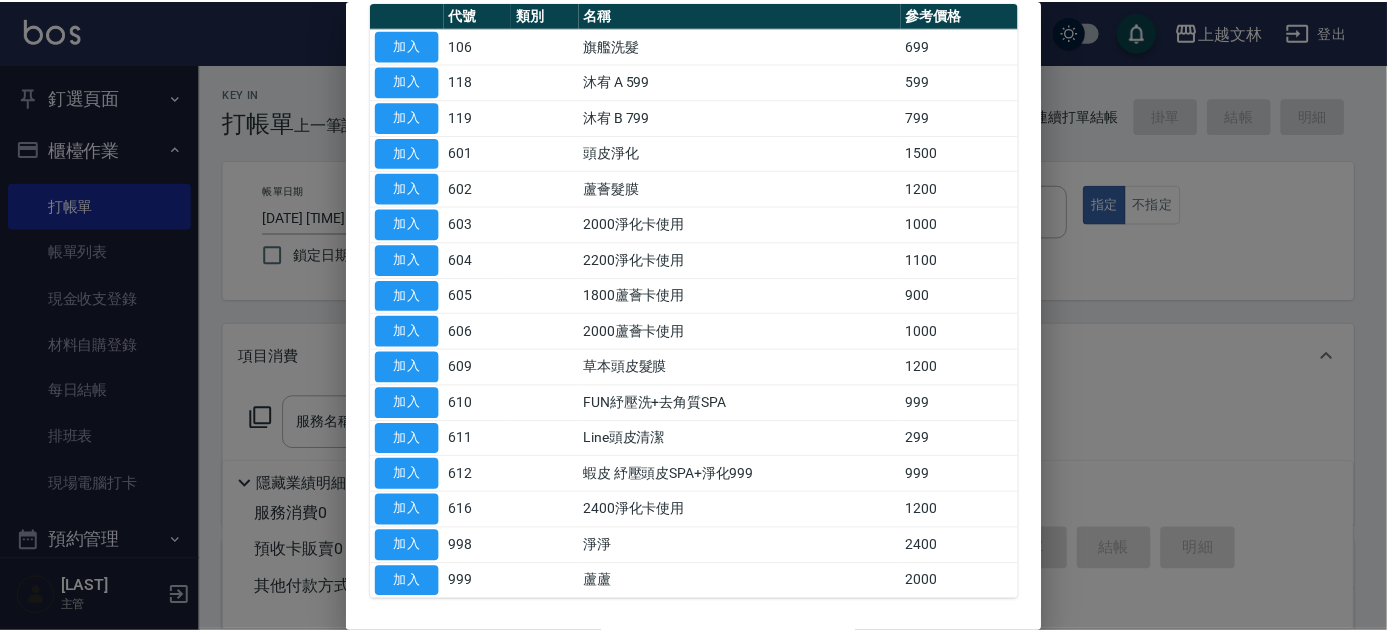 scroll, scrollTop: 165, scrollLeft: 0, axis: vertical 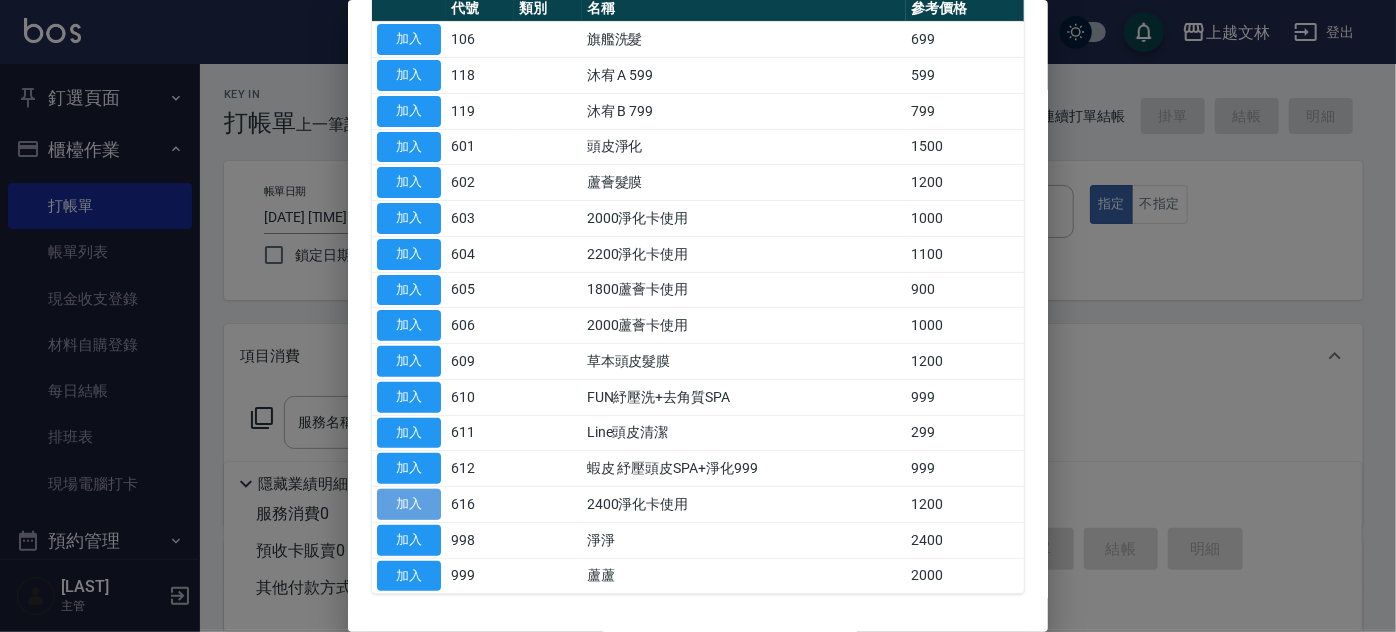 click on "加入" at bounding box center (409, 504) 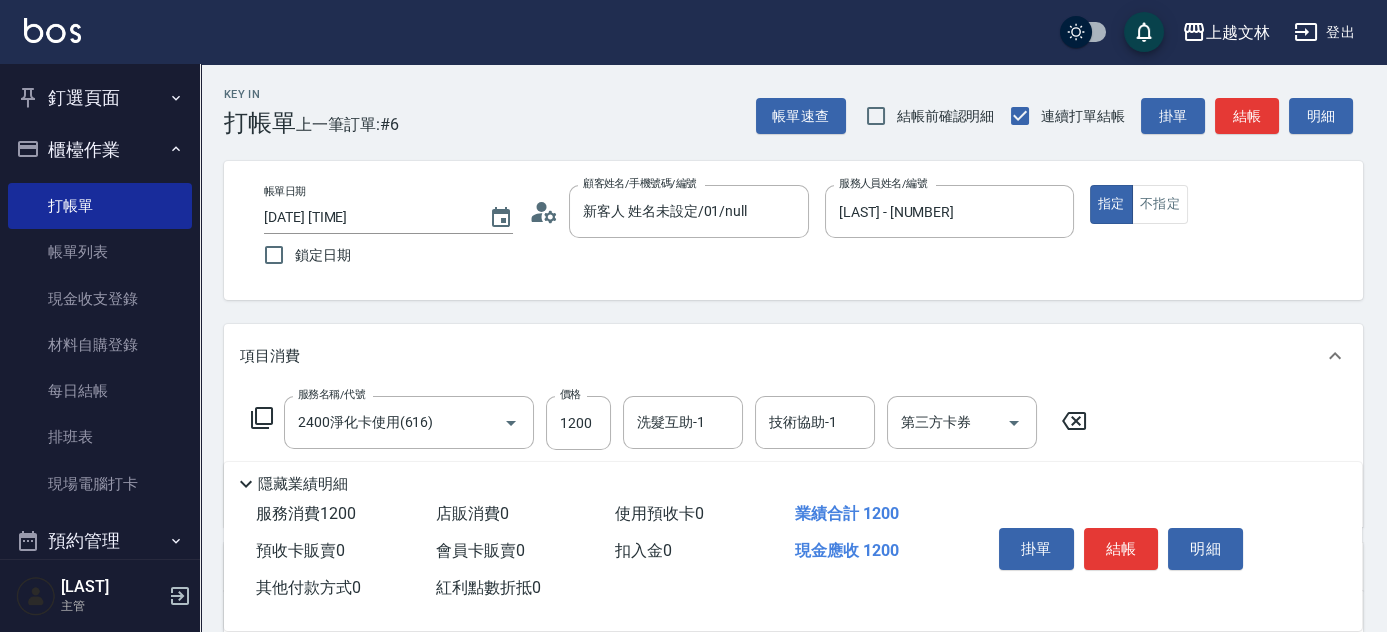 drag, startPoint x: 927, startPoint y: 426, endPoint x: 943, endPoint y: 422, distance: 16.492422 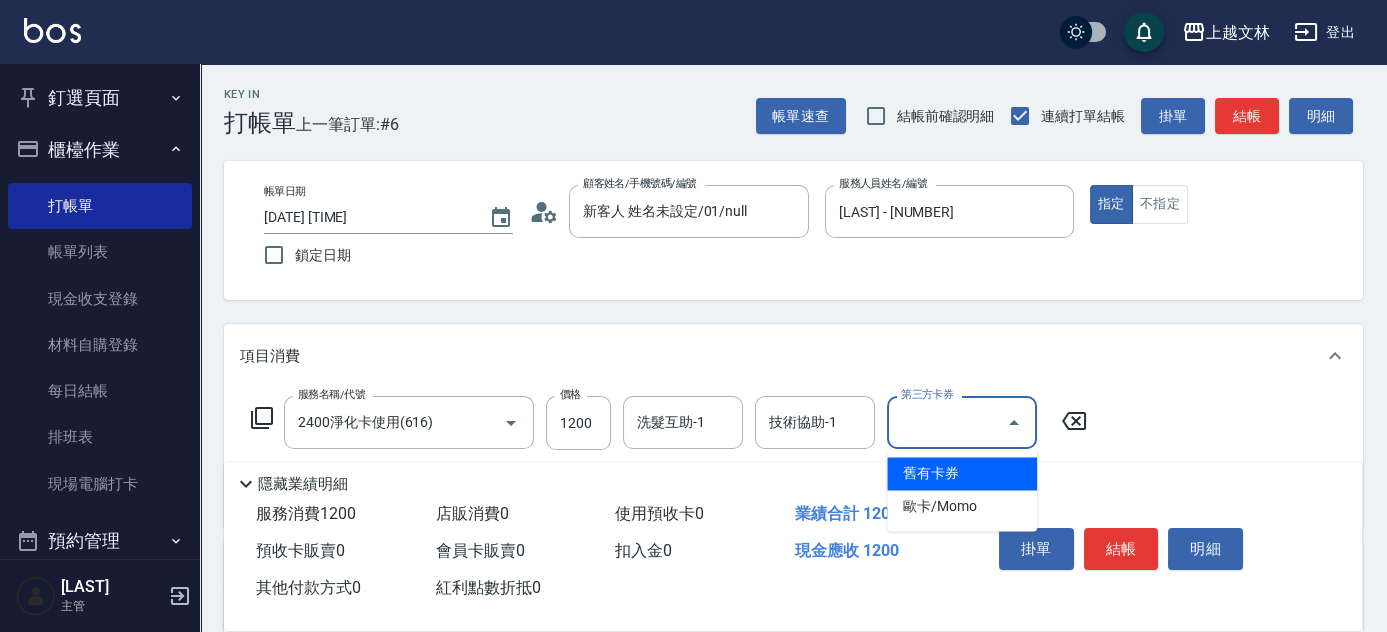 click on "舊有卡券" at bounding box center (962, 473) 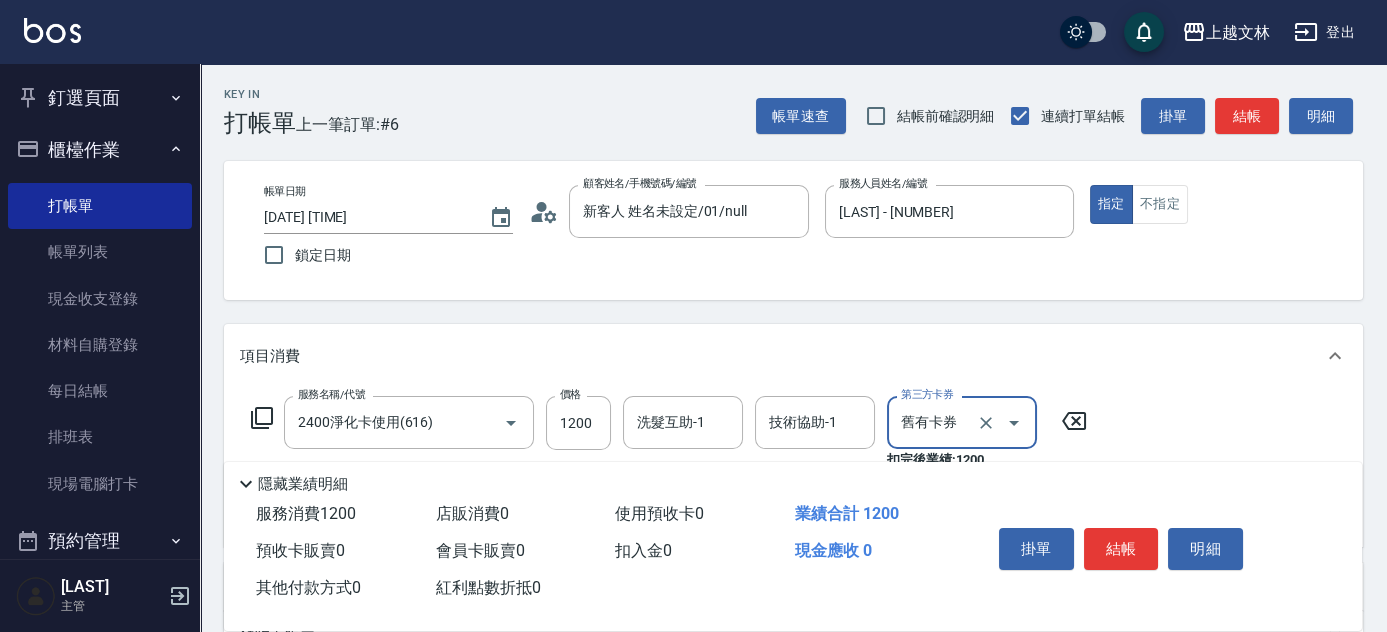 type on "舊有卡券" 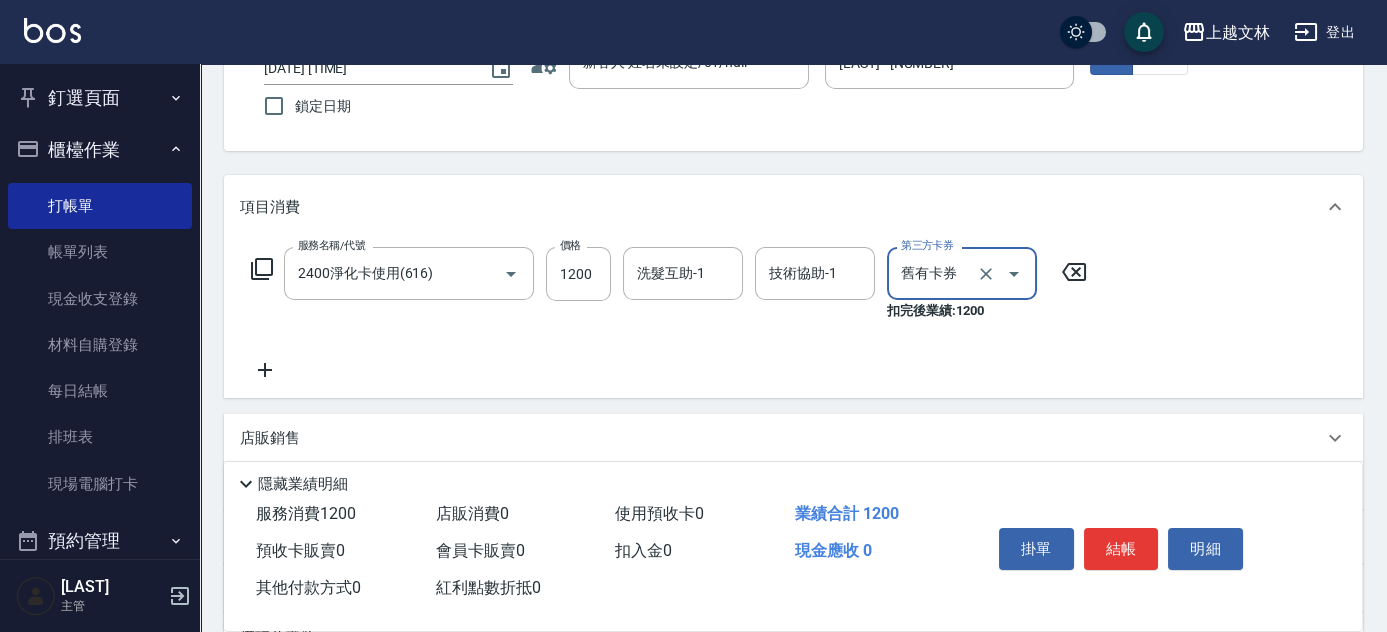 scroll, scrollTop: 167, scrollLeft: 0, axis: vertical 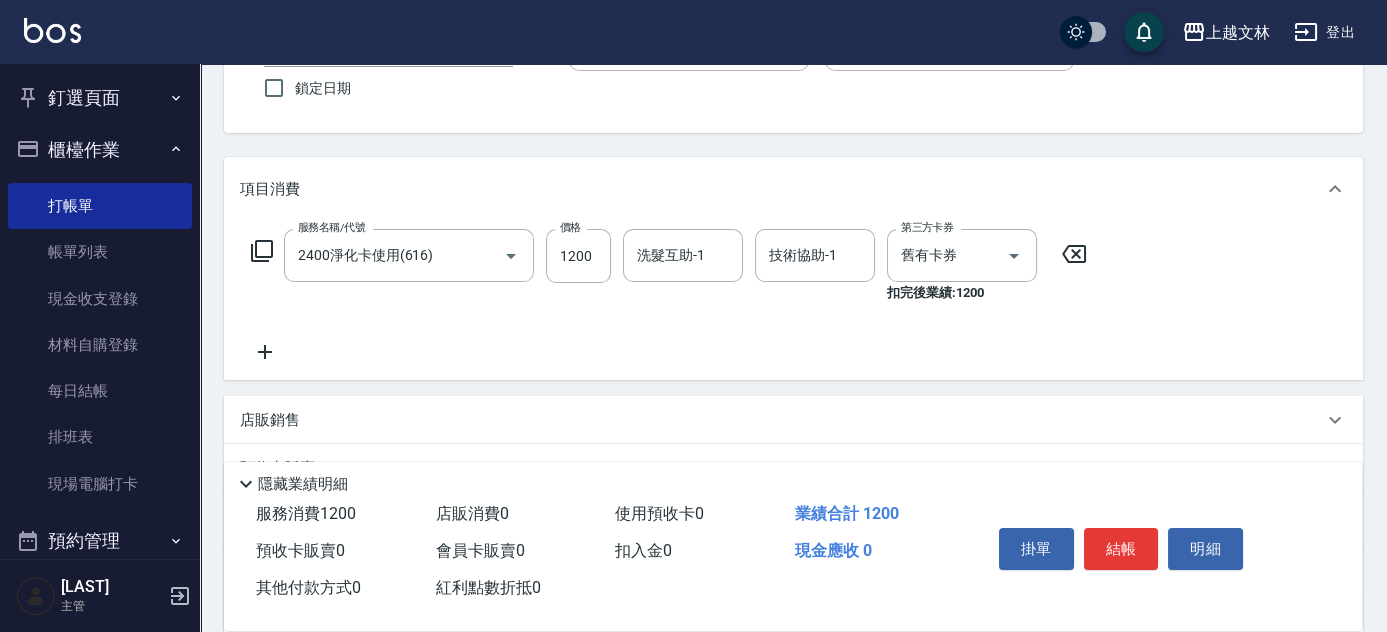 click 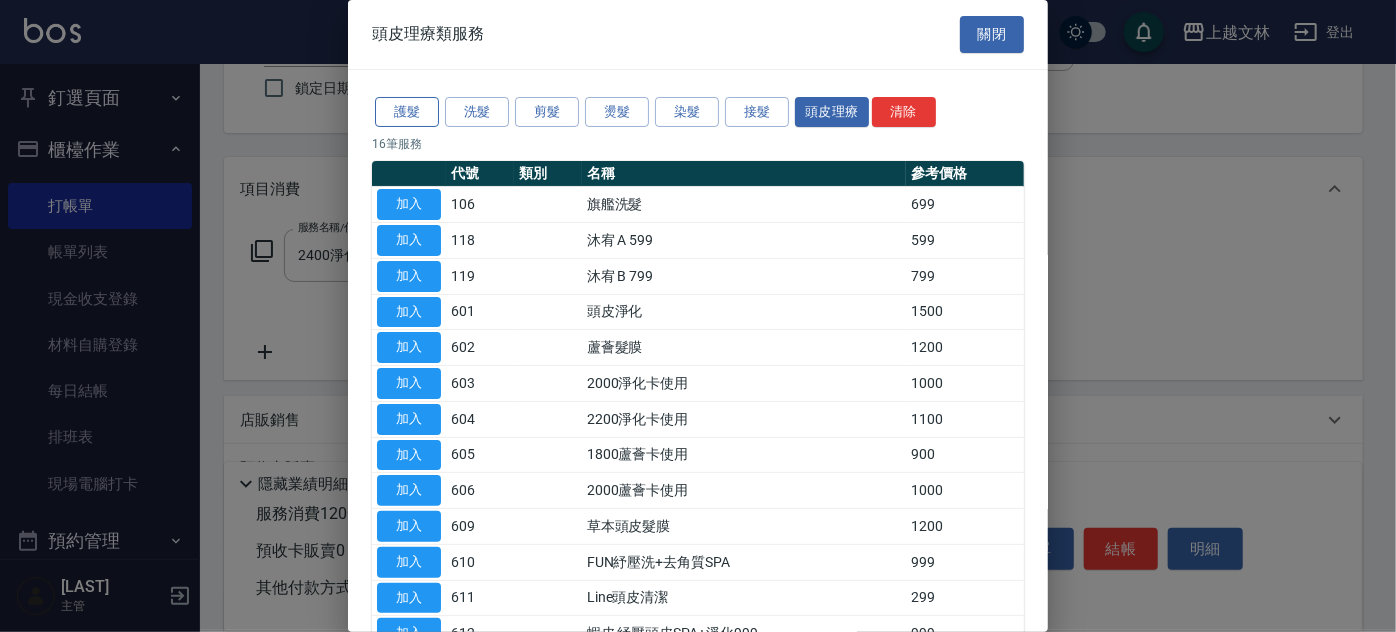click on "護髮" at bounding box center (407, 112) 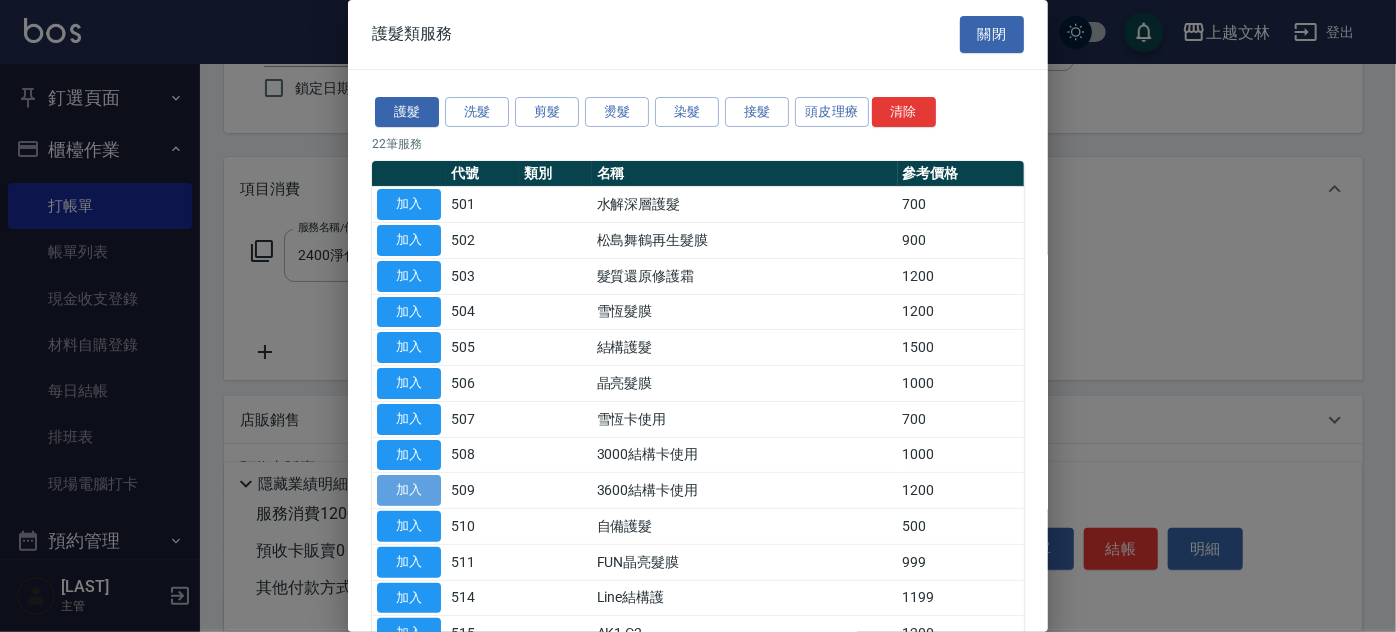 click on "加入" at bounding box center [409, 490] 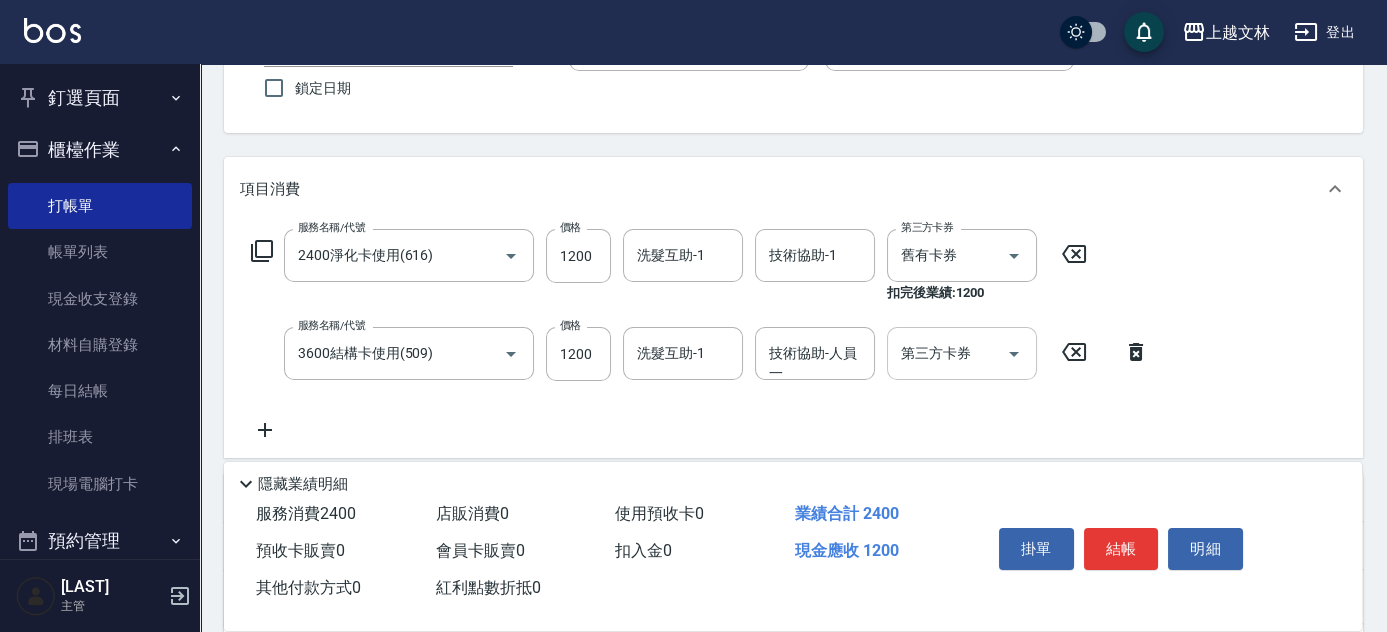 click on "第三方卡券" at bounding box center [947, 353] 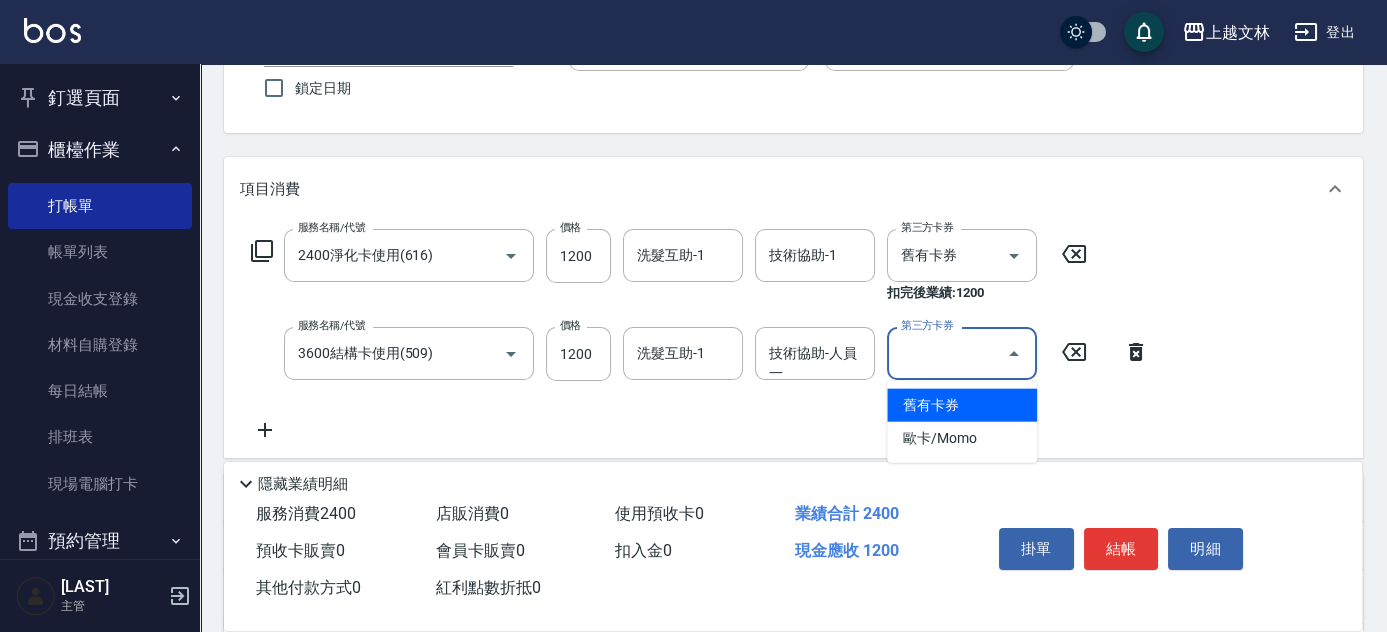 click on "舊有卡券" at bounding box center [962, 405] 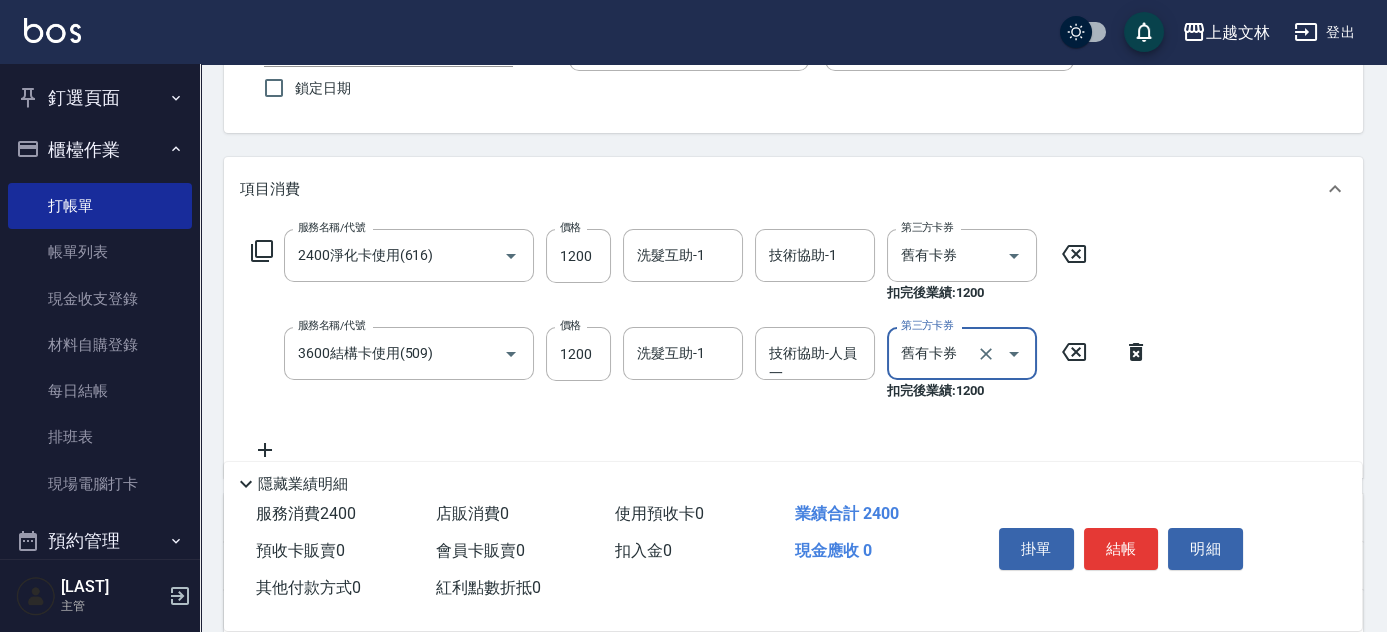 type on "舊有卡券" 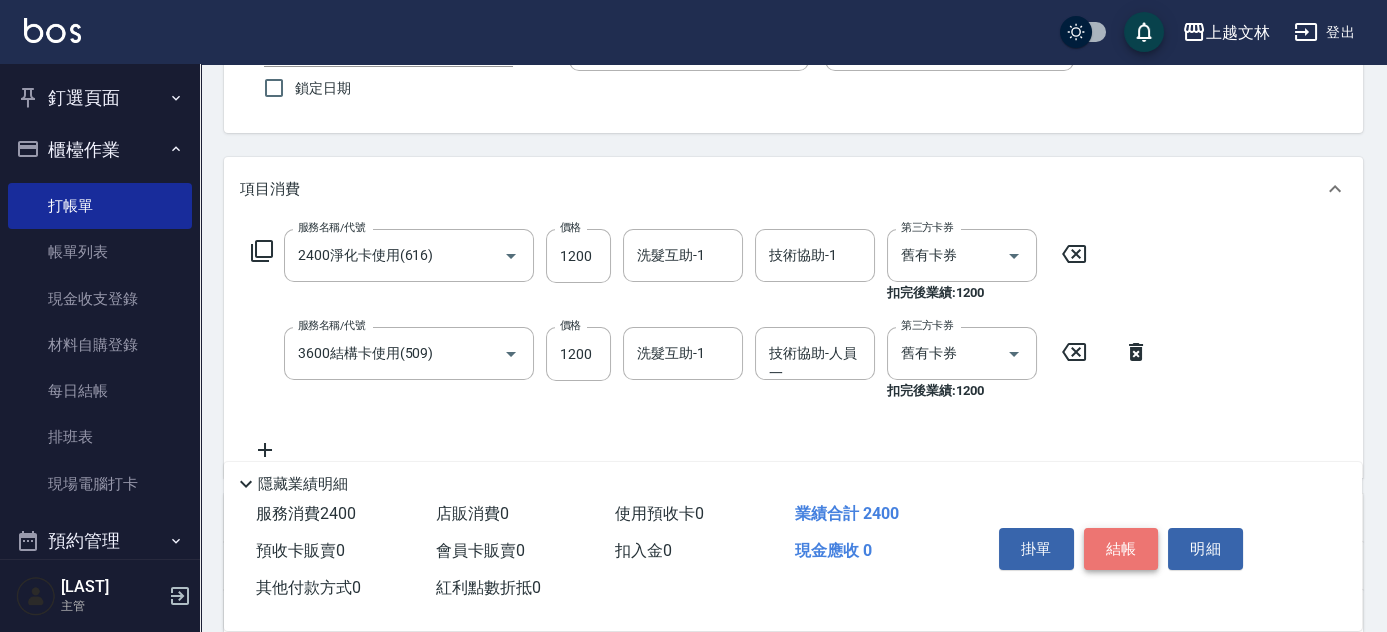 click on "結帳" at bounding box center (1121, 549) 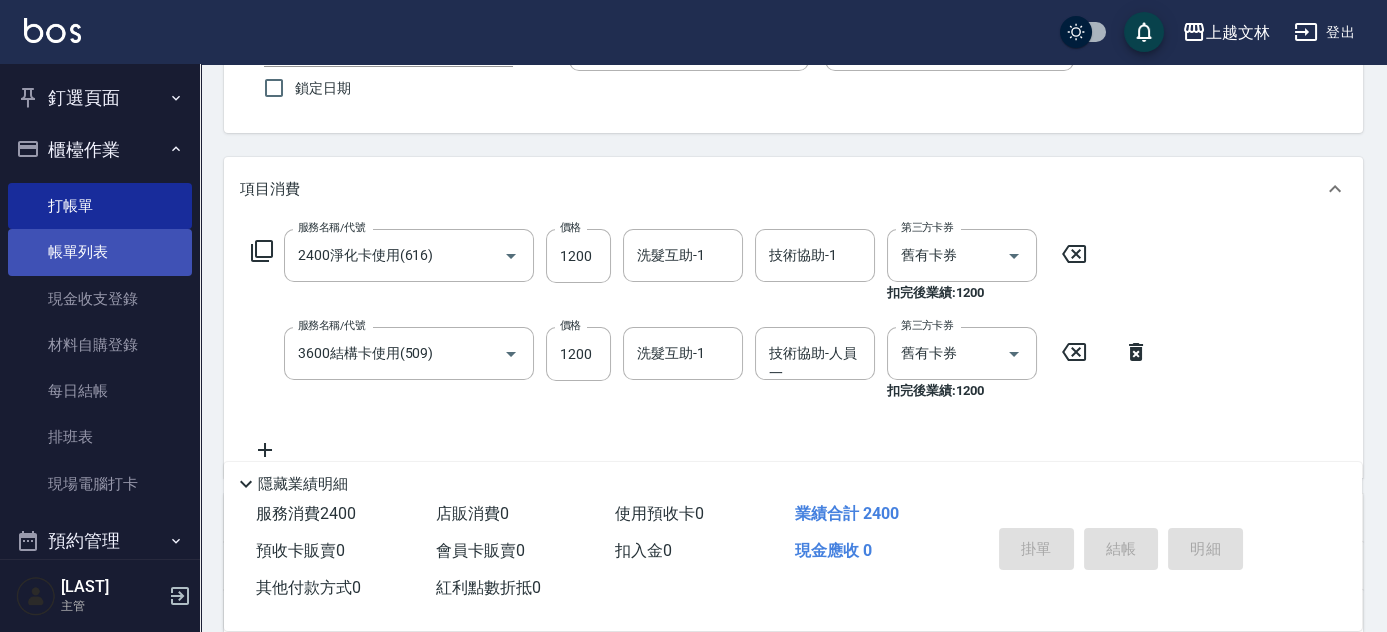 type on "[DATE] [TIME]" 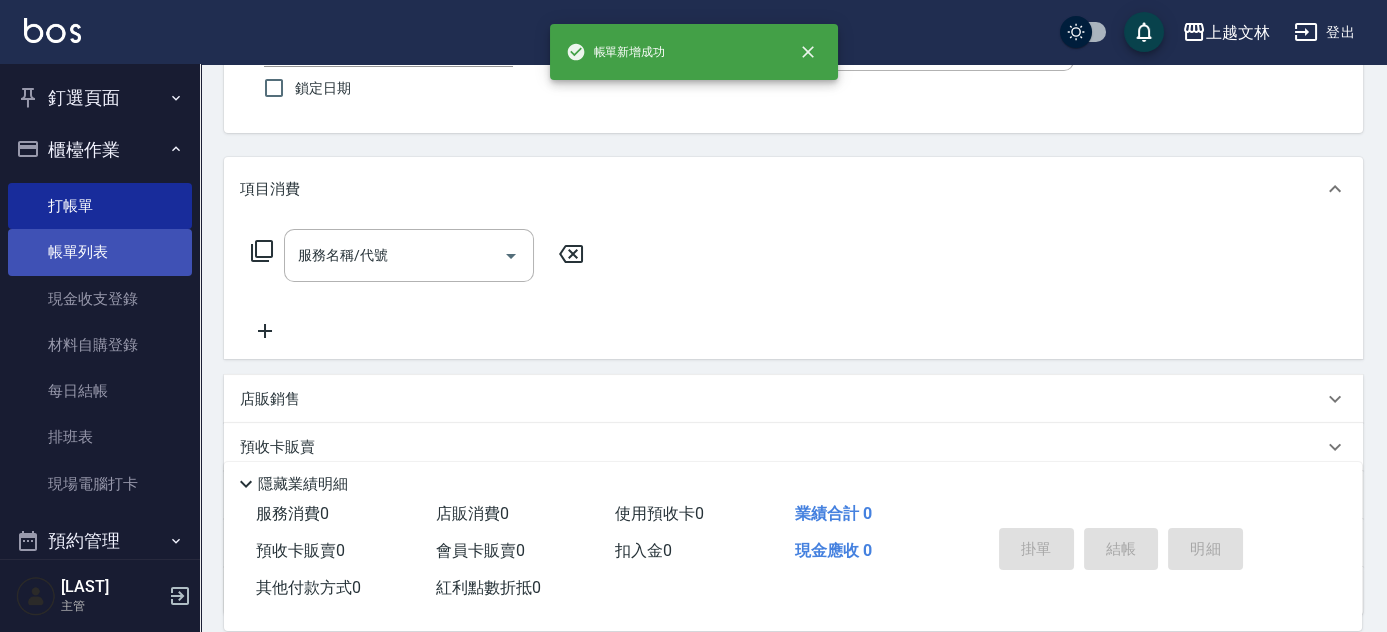 click on "帳單列表" at bounding box center (100, 252) 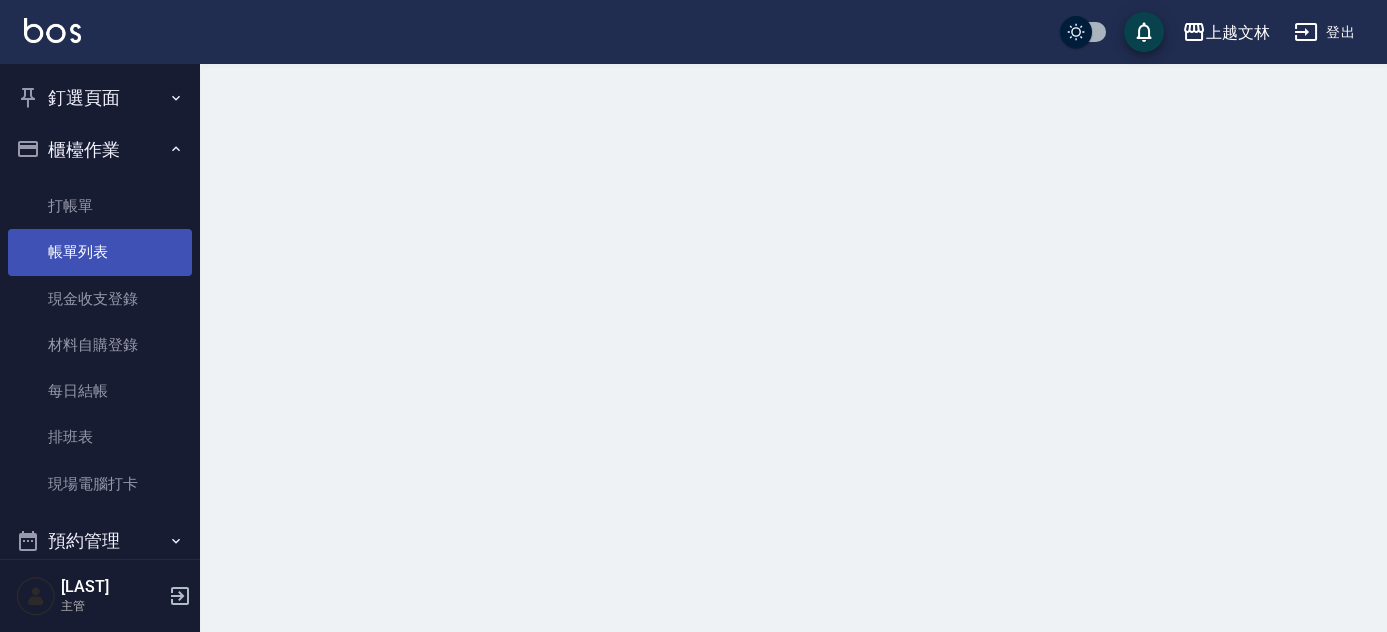 scroll, scrollTop: 0, scrollLeft: 0, axis: both 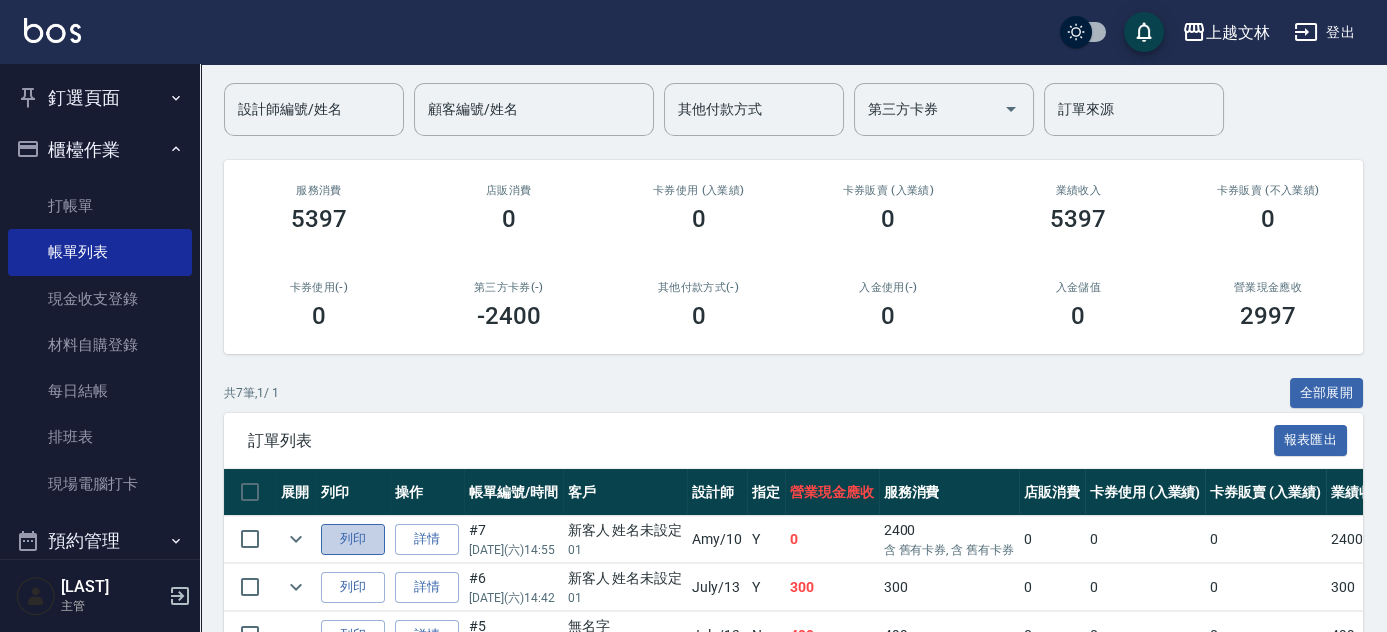 click on "列印" at bounding box center [353, 539] 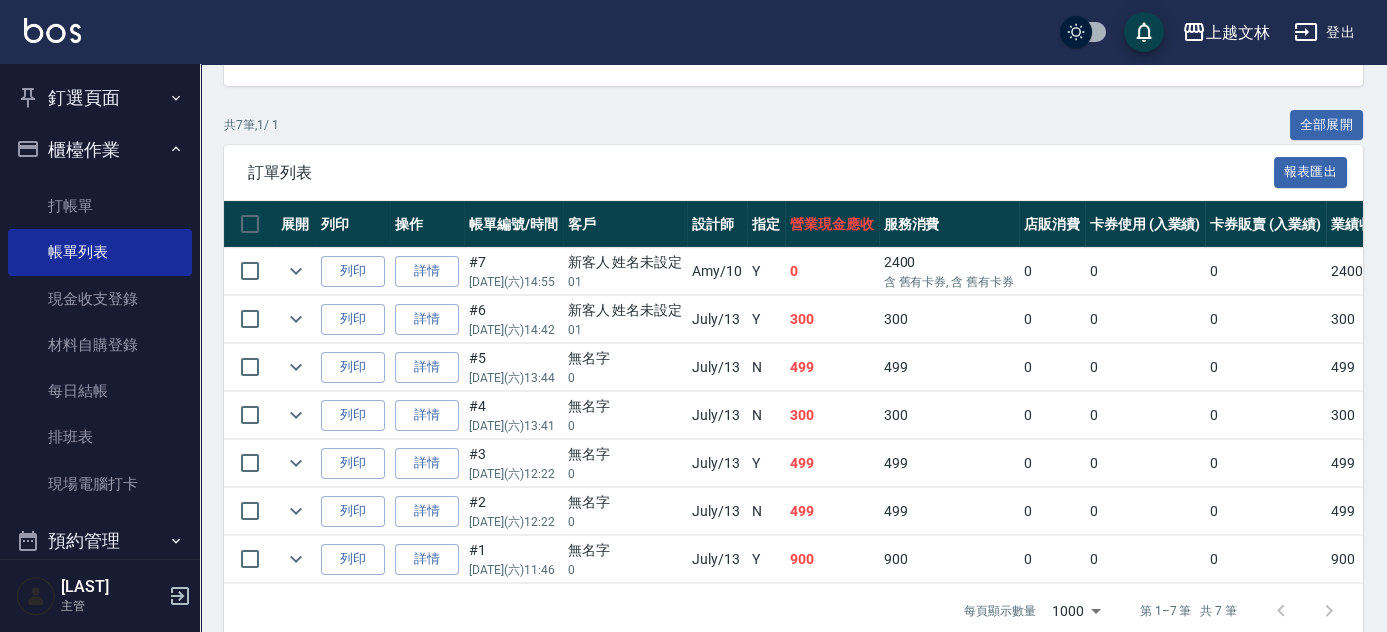 scroll, scrollTop: 425, scrollLeft: 0, axis: vertical 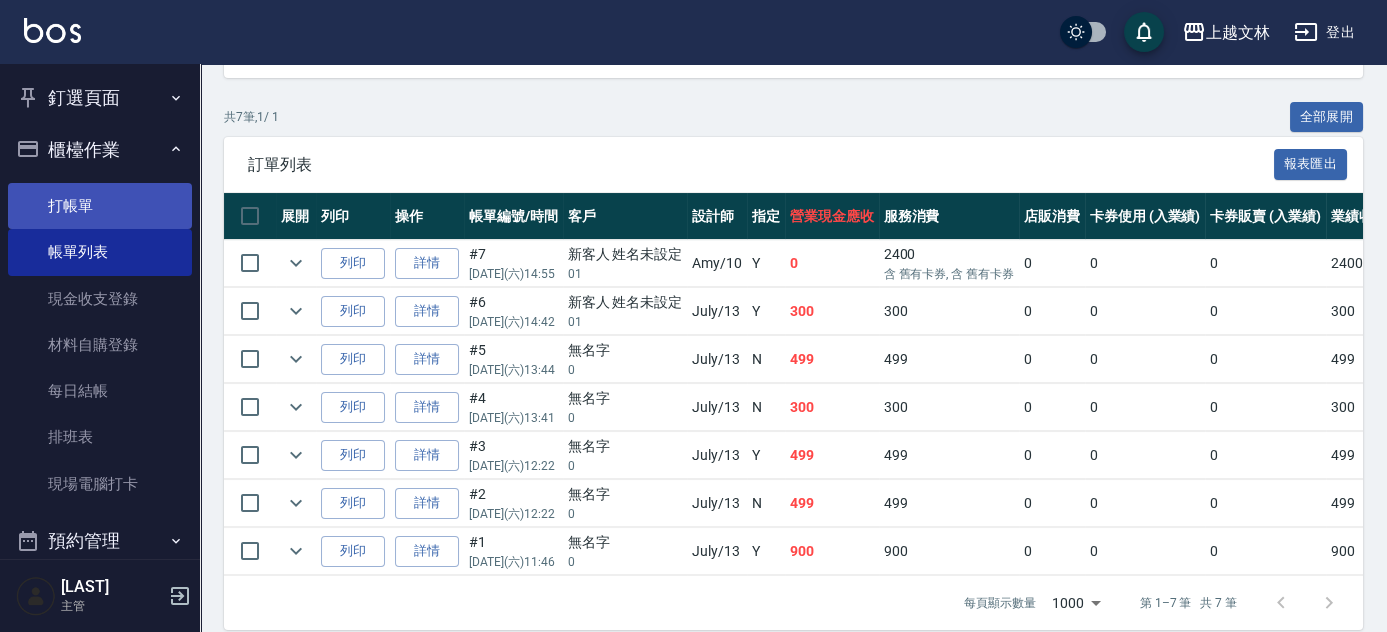 click on "打帳單" at bounding box center (100, 206) 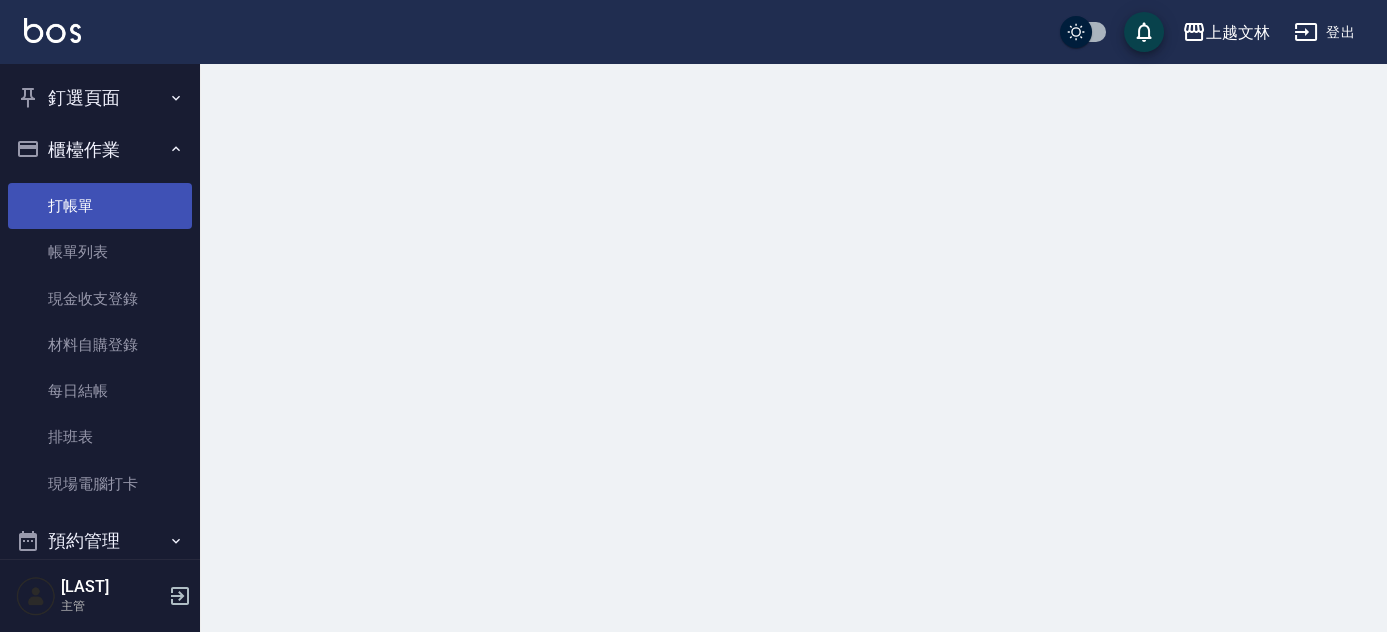 scroll, scrollTop: 0, scrollLeft: 0, axis: both 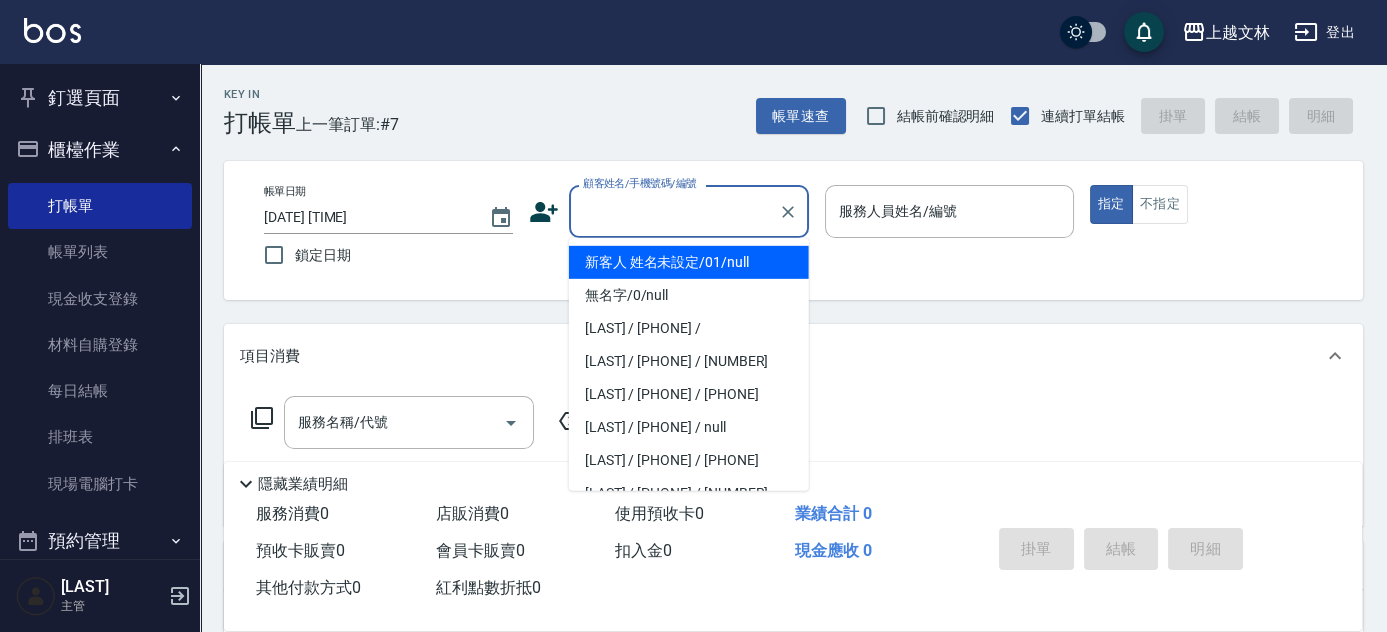 click on "顧客姓名/手機號碼/編號" at bounding box center (674, 211) 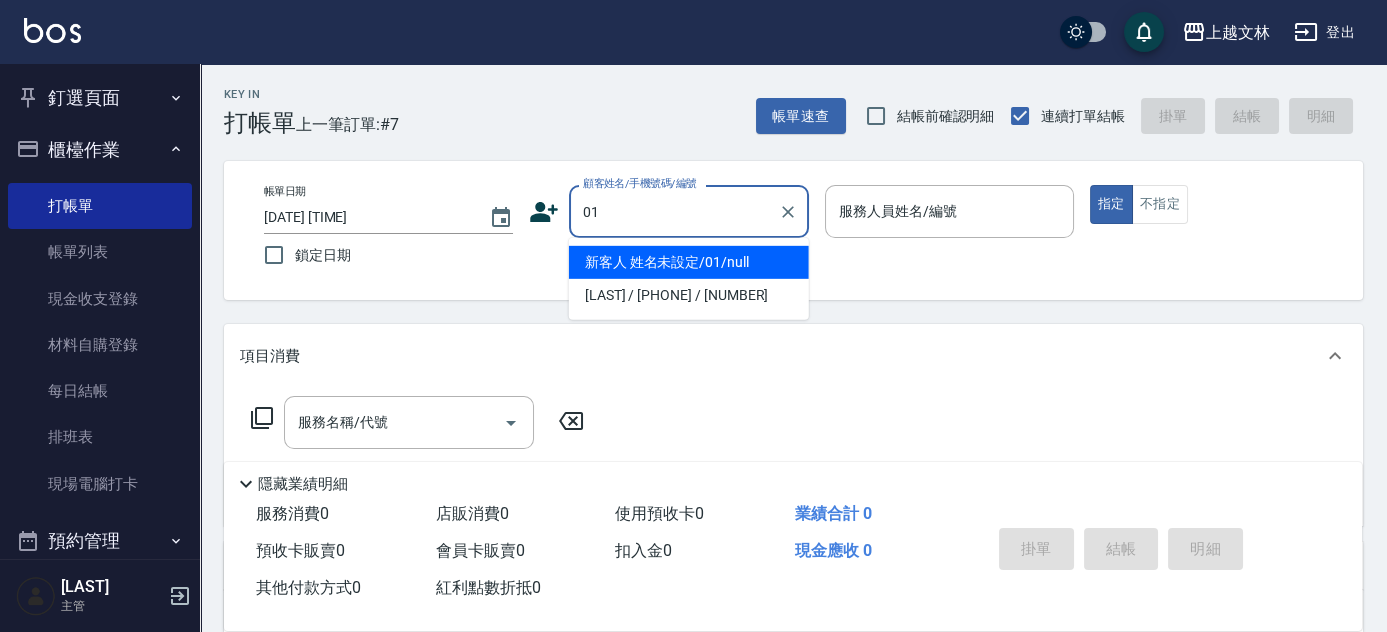 type on "新客人 姓名未設定/01/null" 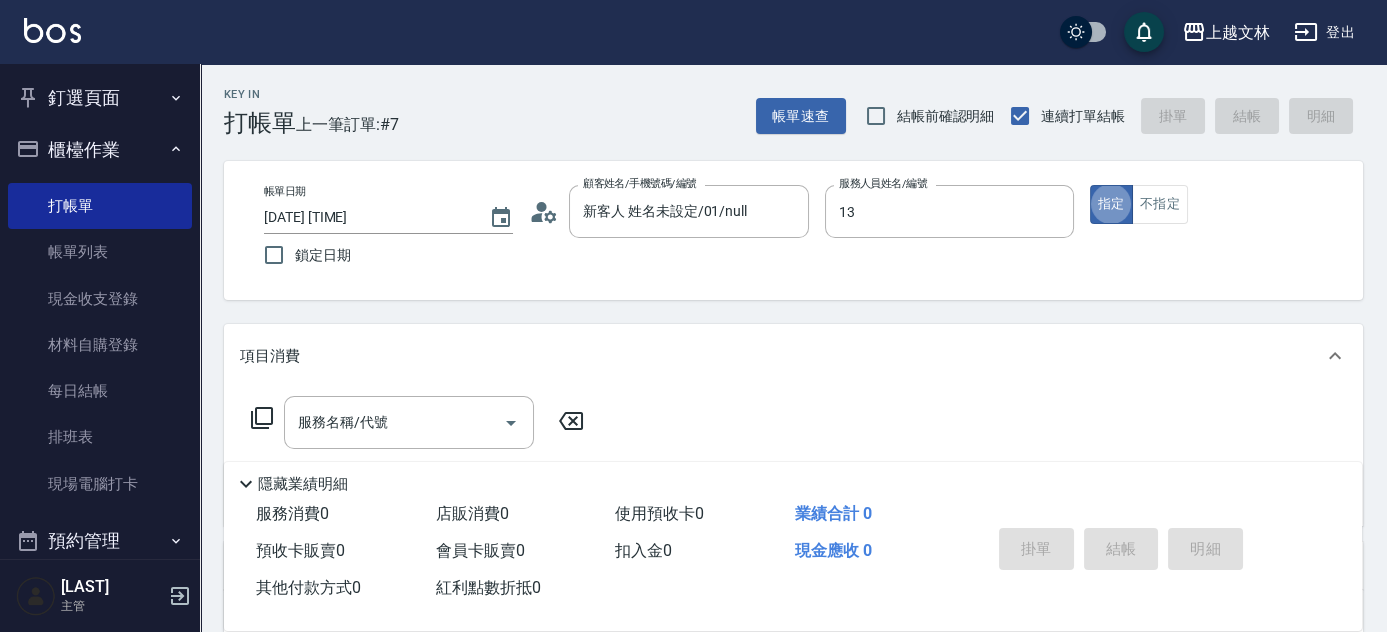 type on "July-13" 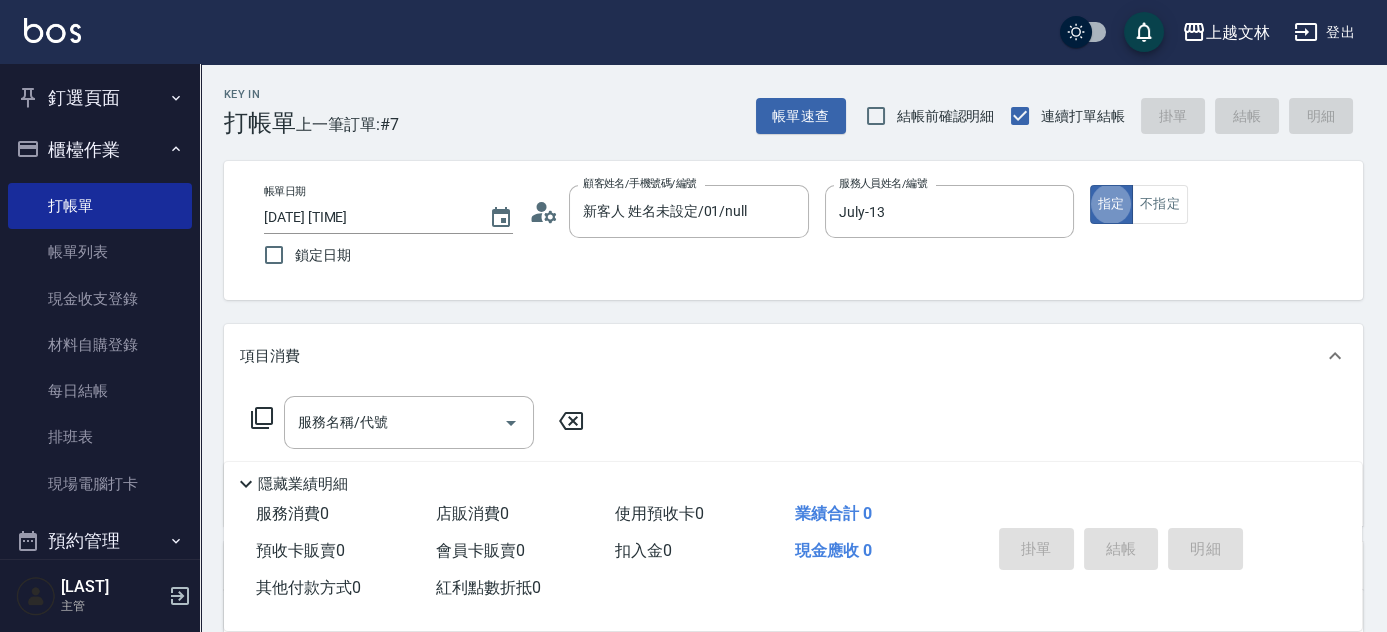 type on "true" 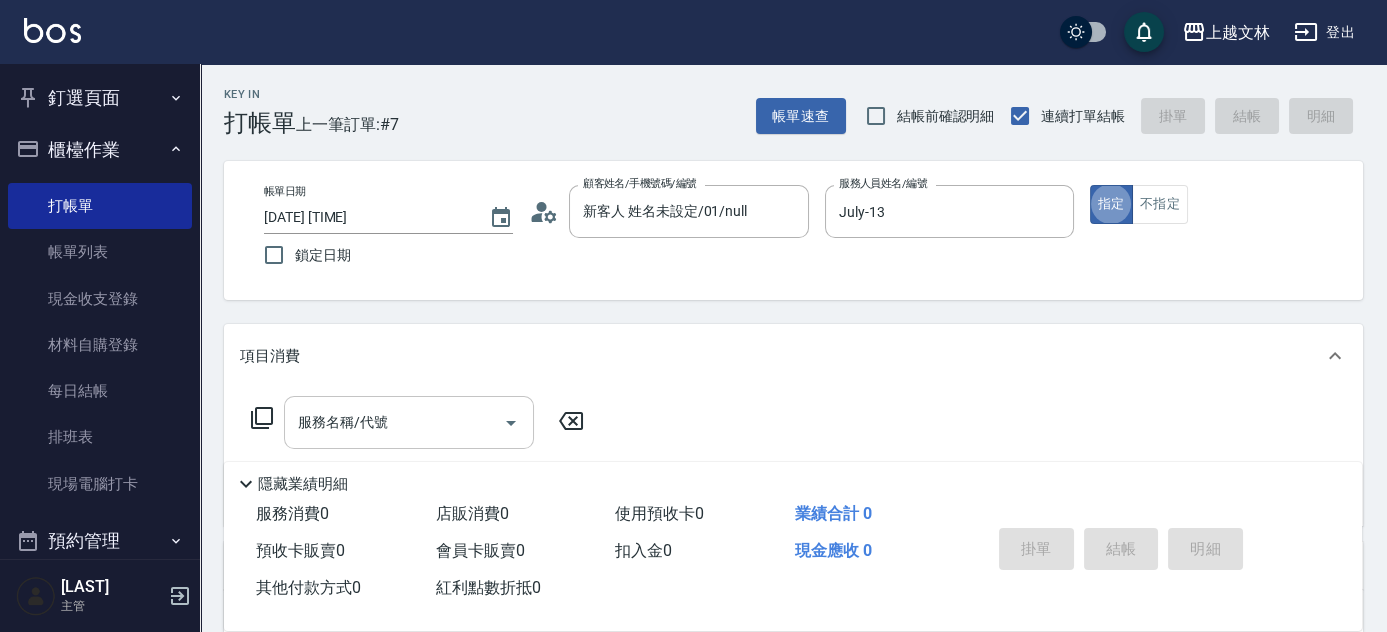 click on "服務名稱/代號" at bounding box center [394, 422] 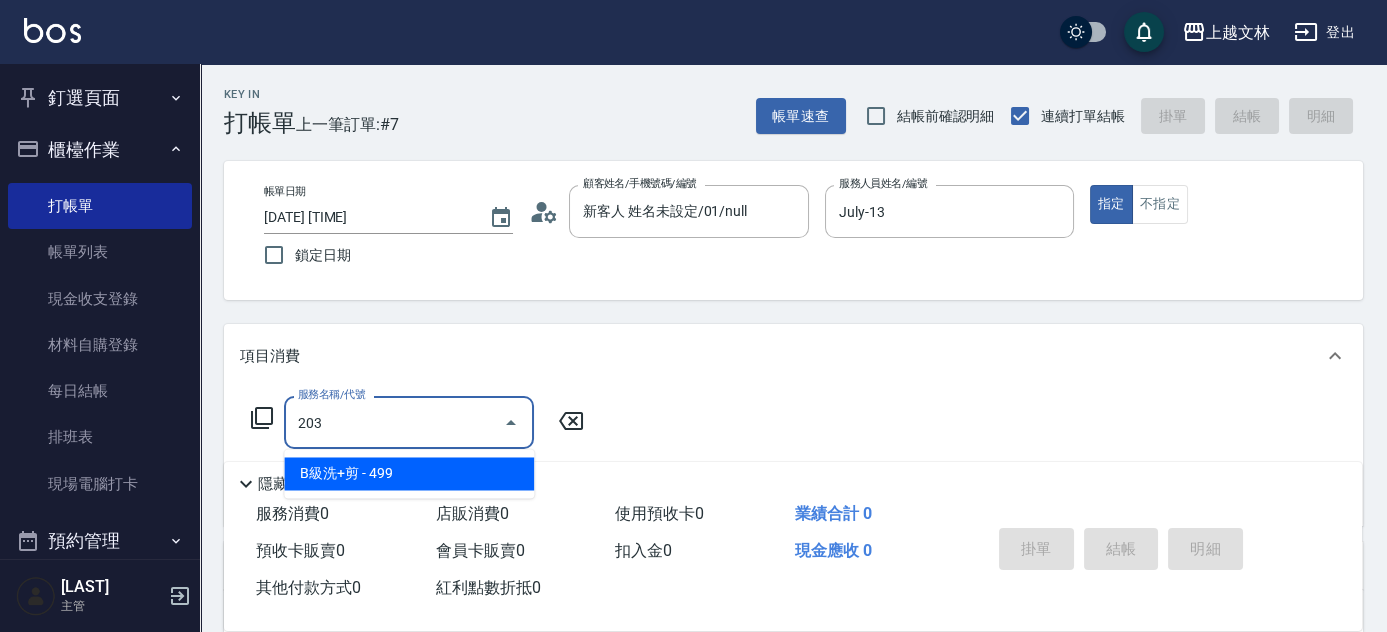 type on "B級洗+剪(203)" 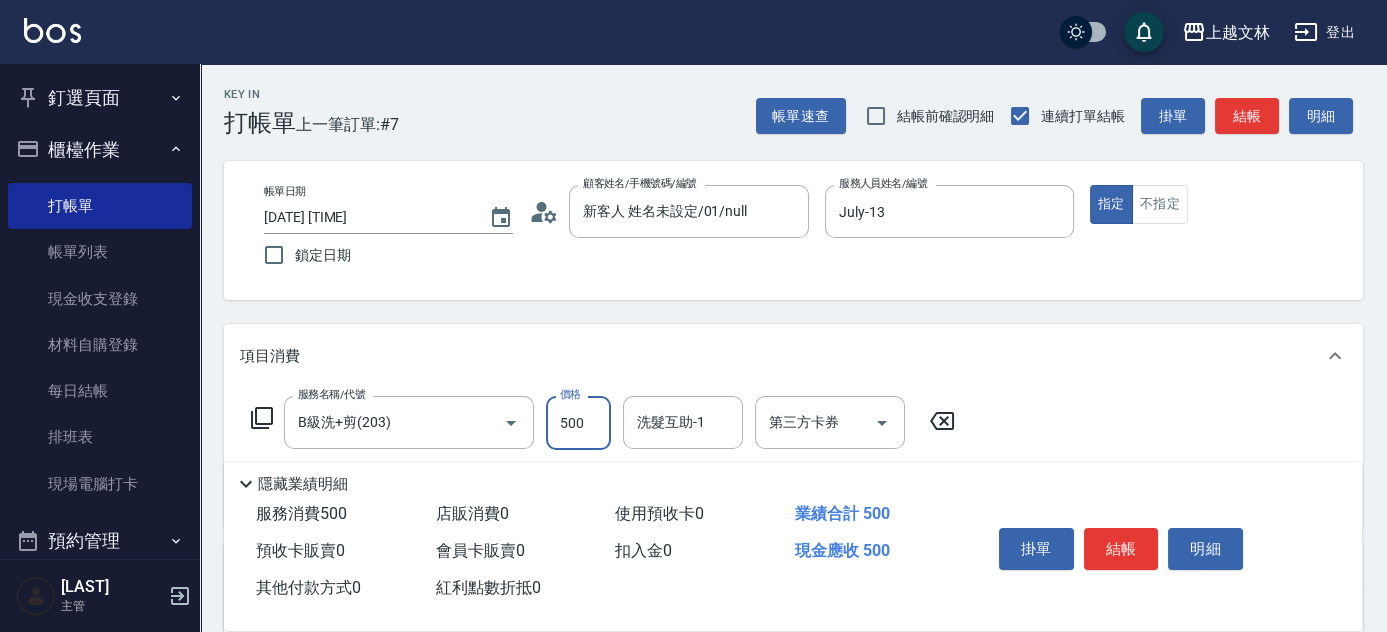 type on "500" 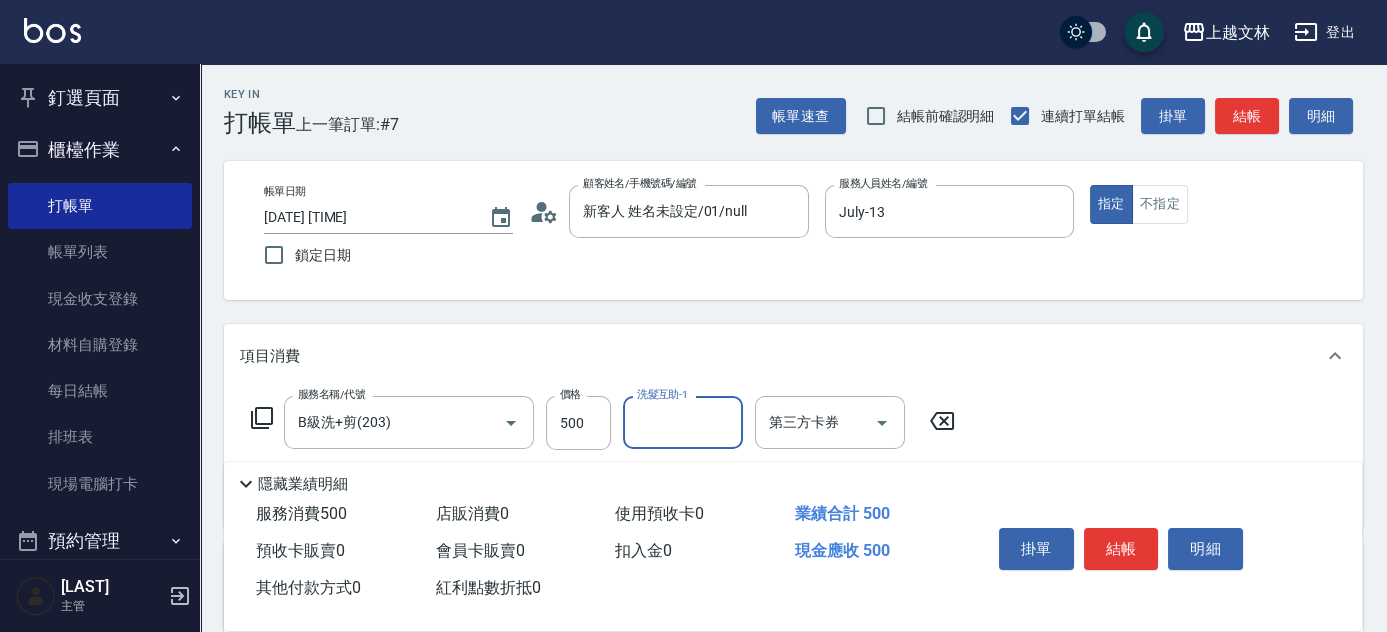 click on "結帳" at bounding box center [1121, 549] 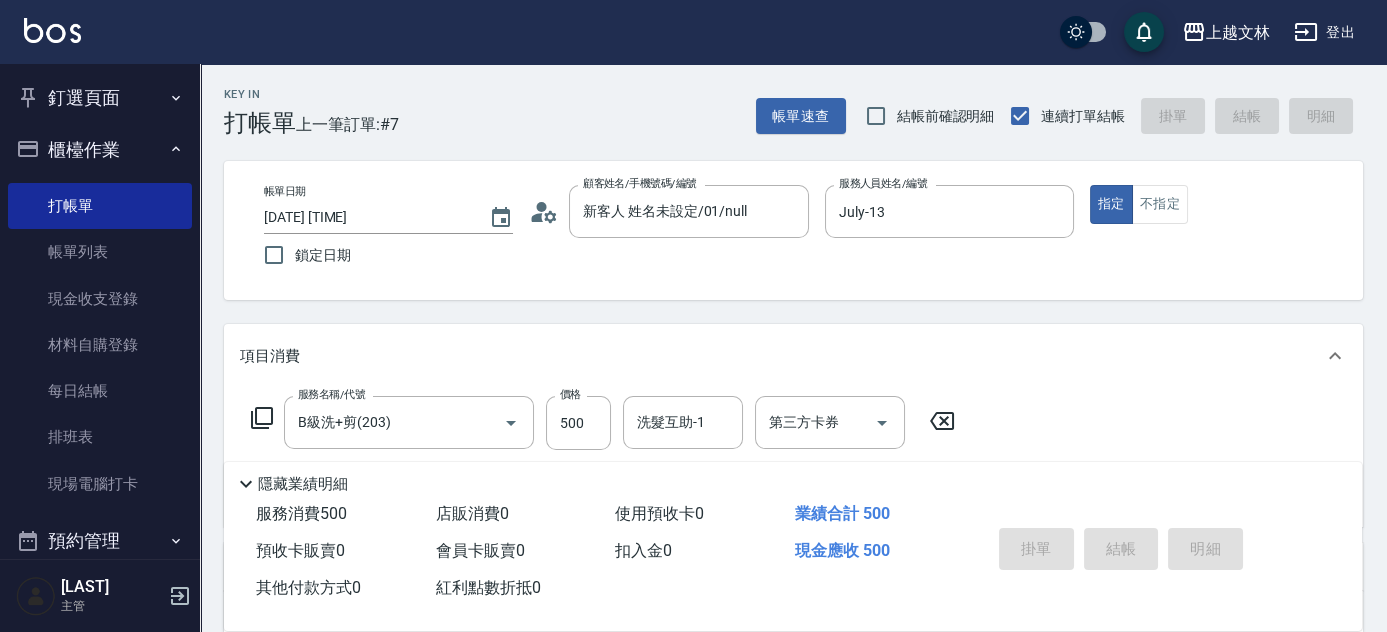 type 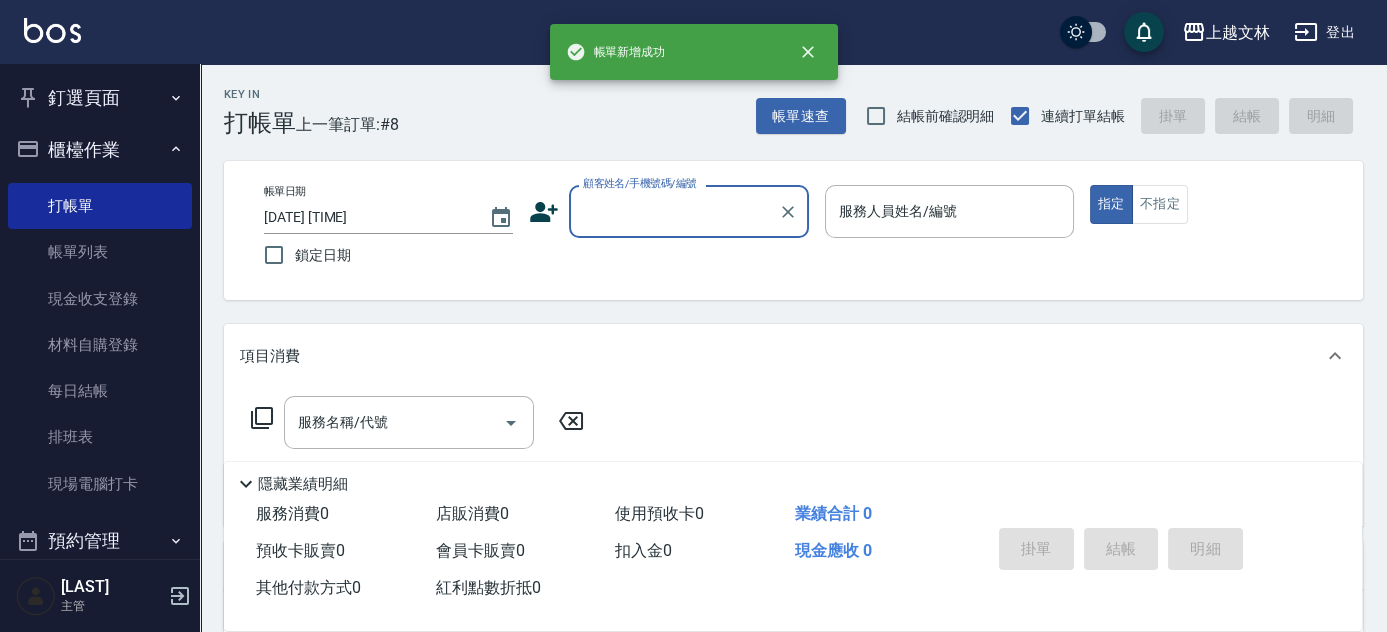 click on "櫃檯作業" at bounding box center [100, 150] 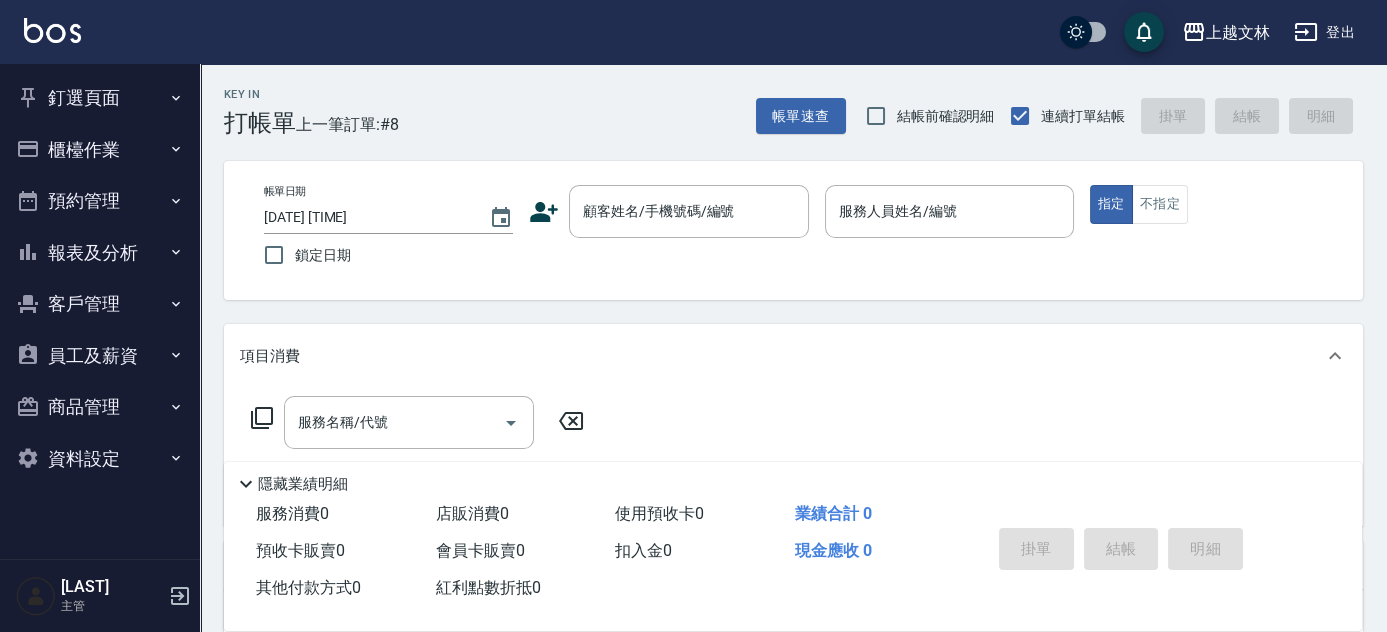 click on "報表及分析" at bounding box center (100, 253) 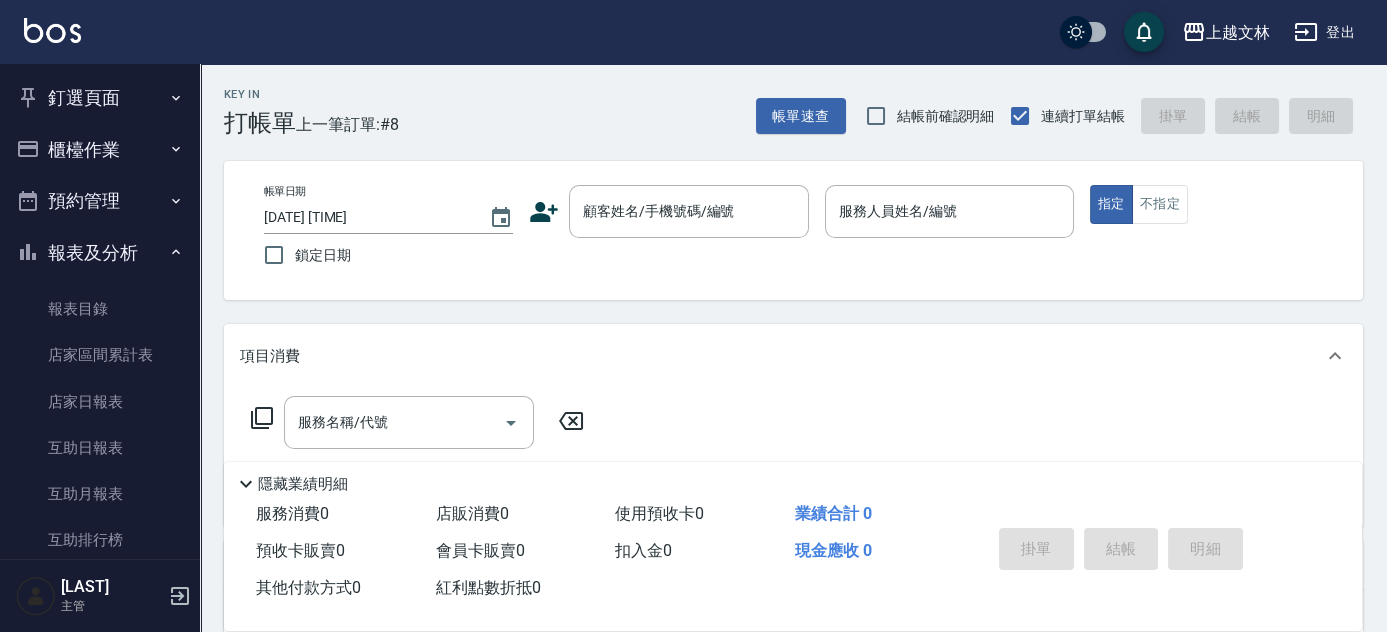 scroll, scrollTop: 433, scrollLeft: 0, axis: vertical 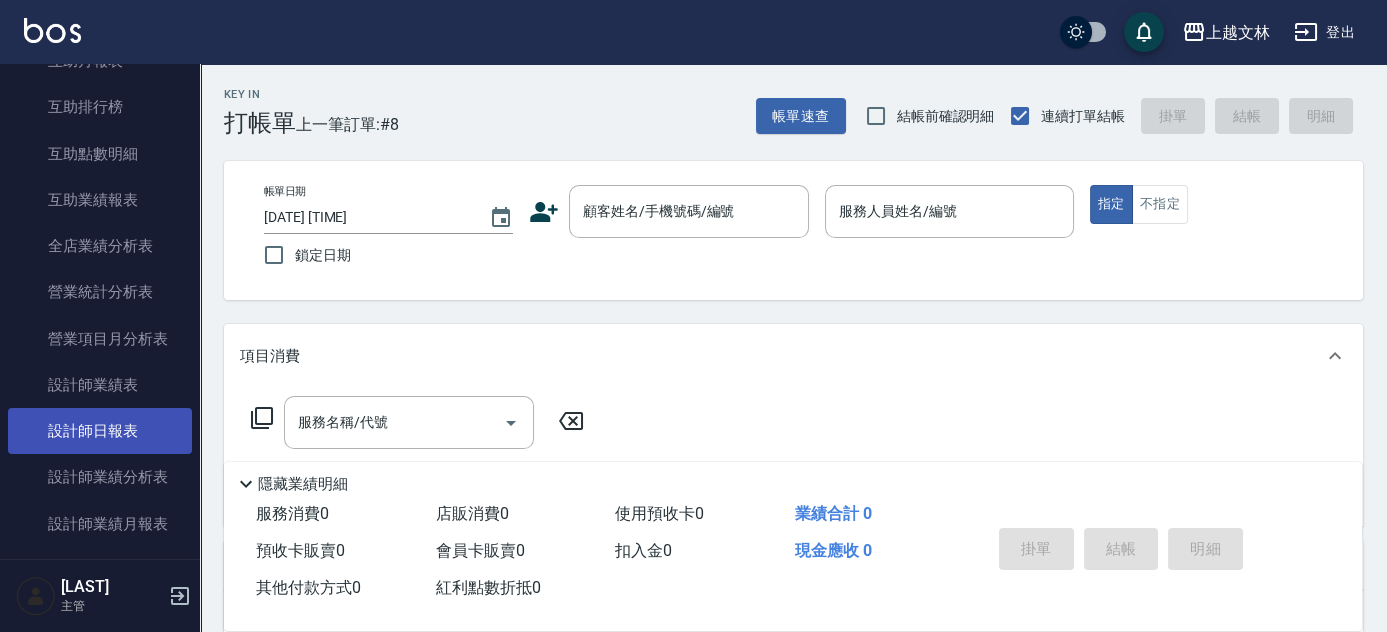 click on "設計師日報表" at bounding box center [100, 431] 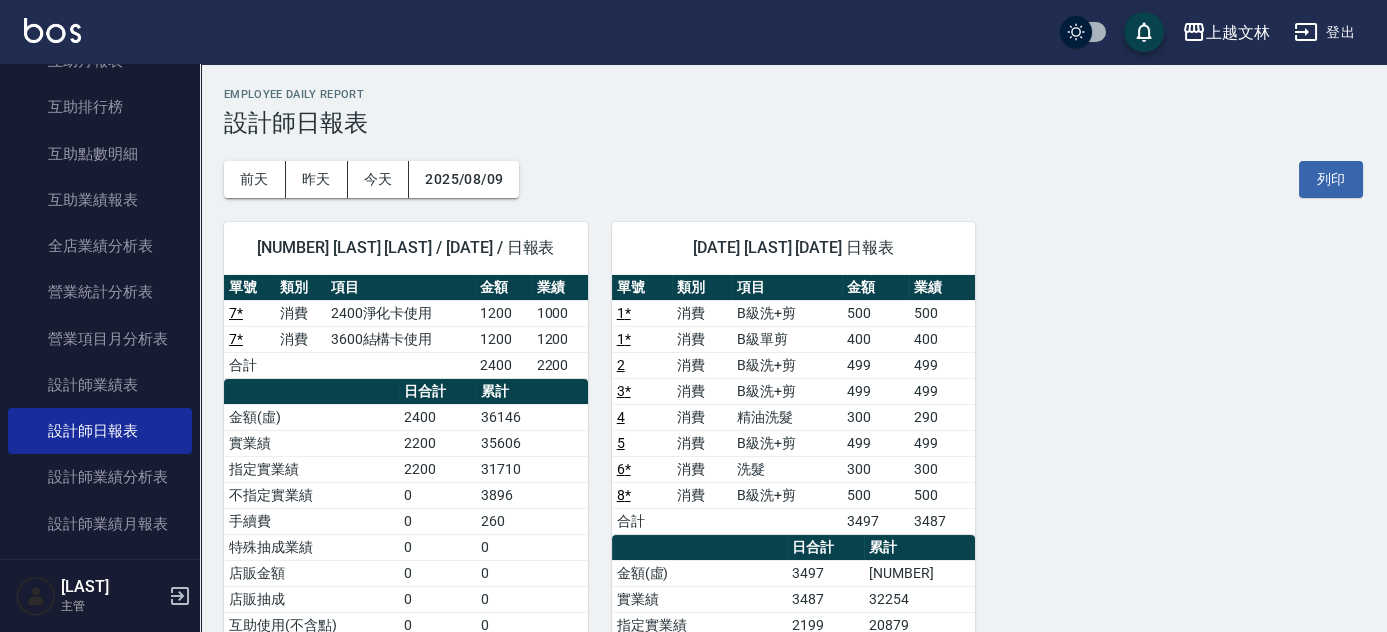 click on "釘選頁面 店家日報表 設計師排行榜 每日結帳 櫃檯作業 打帳單 帳單列表 現金收支登錄 材料自購登錄 每日結帳 排班表 現場電腦打卡 預約管理 預約管理 單日預約紀錄 單週預約紀錄 報表及分析 報表目錄 店家區間累計表 店家日報表 互助日報表 互助月報表 互助排行榜 互助點數明細 互助業績報表 全店業績分析表 營業統計分析表 營業項目月分析表 設計師業績表 設計師日報表 設計師業績分析表 設計師業績月報表 設計師排行榜 商品銷售排行榜 商品消耗明細 單一服務項目查詢 店販抽成明細 店販分類抽成明細 顧客入金餘額表 顧客卡券餘額表 每日非現金明細 每日收支明細 收支分類明細表 非現金明細對帳單 客戶管理 客戶列表 客資篩選匯出 卡券管理 入金管理 員工及薪資 員工列表 全店打卡記錄 考勤排班總表 薪資條 薪資明細表 商品管理 商品分類設定 商品列表" at bounding box center (100, 311) 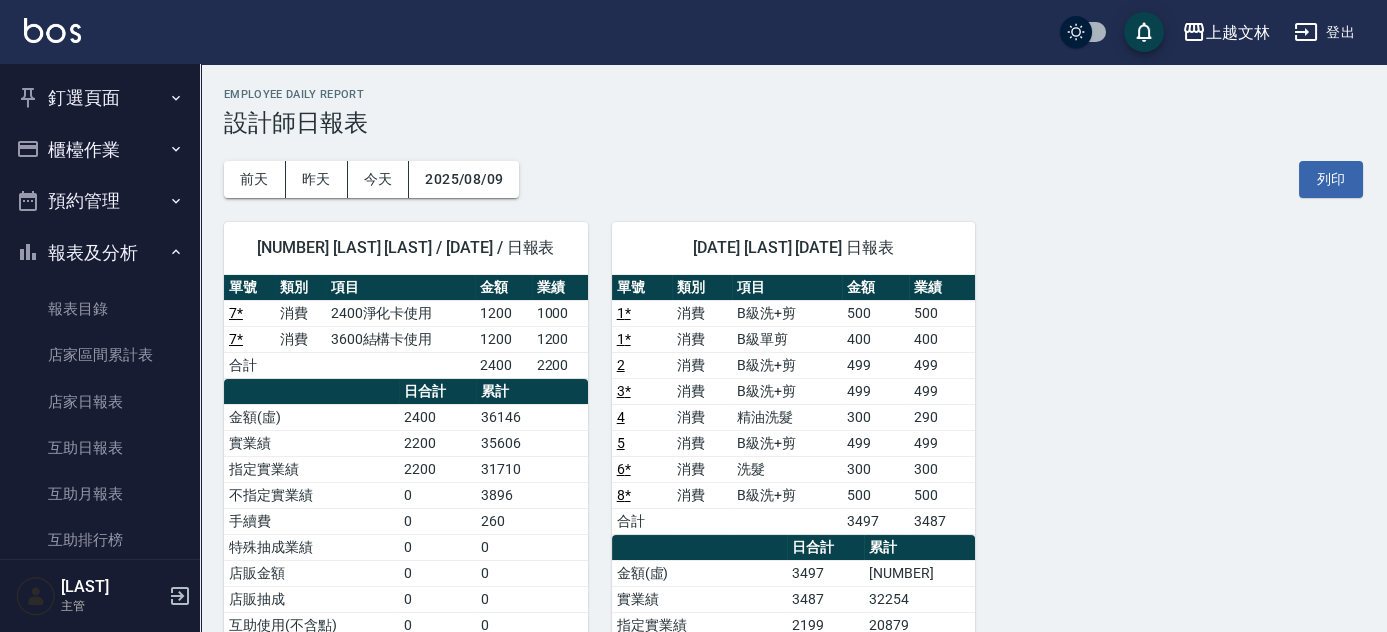 click on "報表及分析" at bounding box center (100, 253) 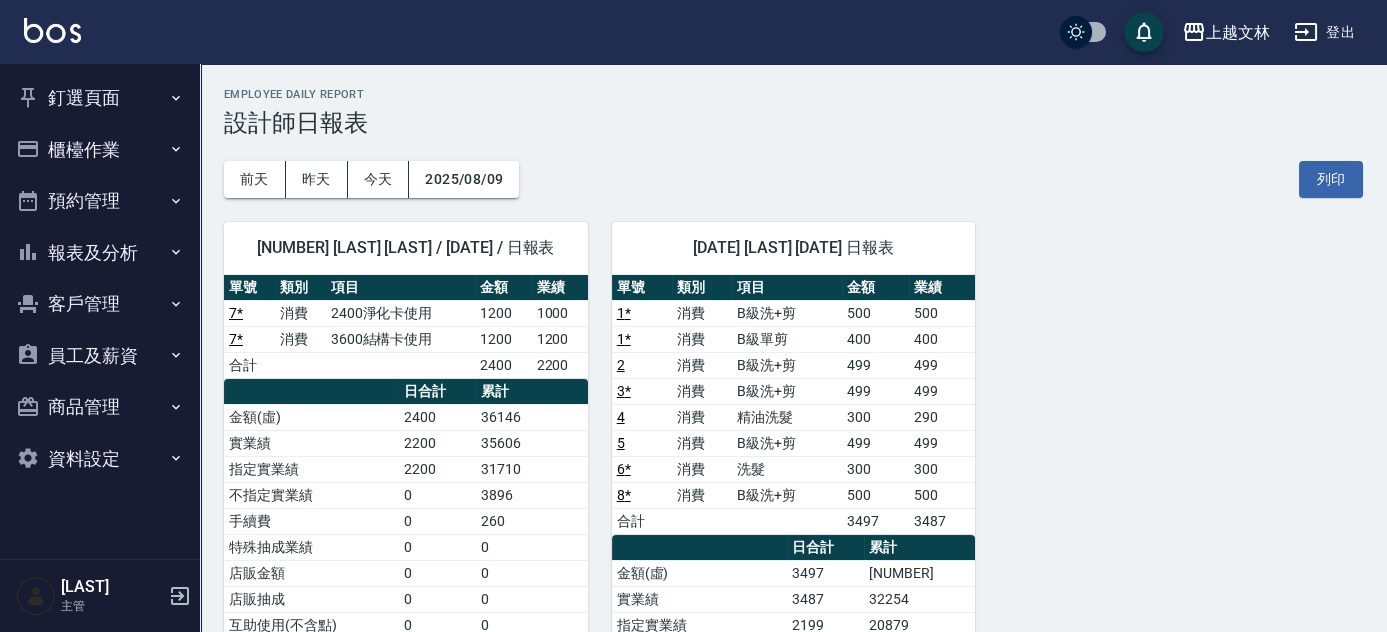 click on "櫃檯作業" at bounding box center (100, 150) 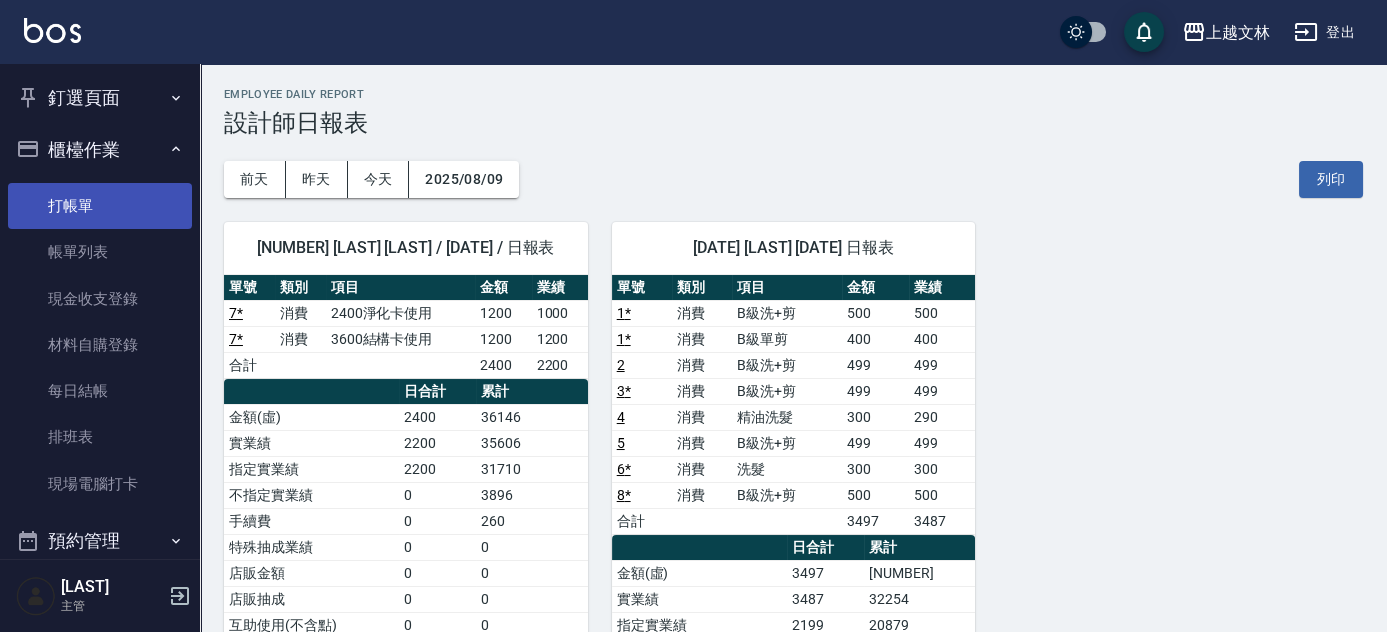 click on "打帳單" at bounding box center [100, 206] 